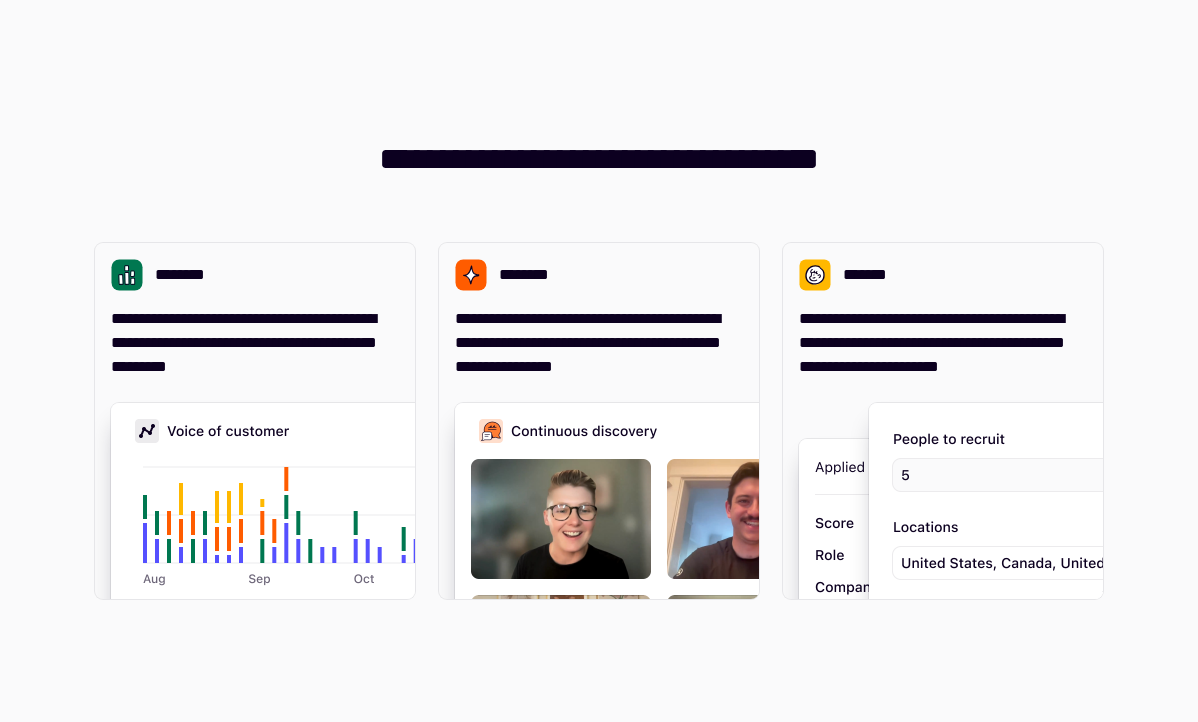 scroll, scrollTop: 0, scrollLeft: 0, axis: both 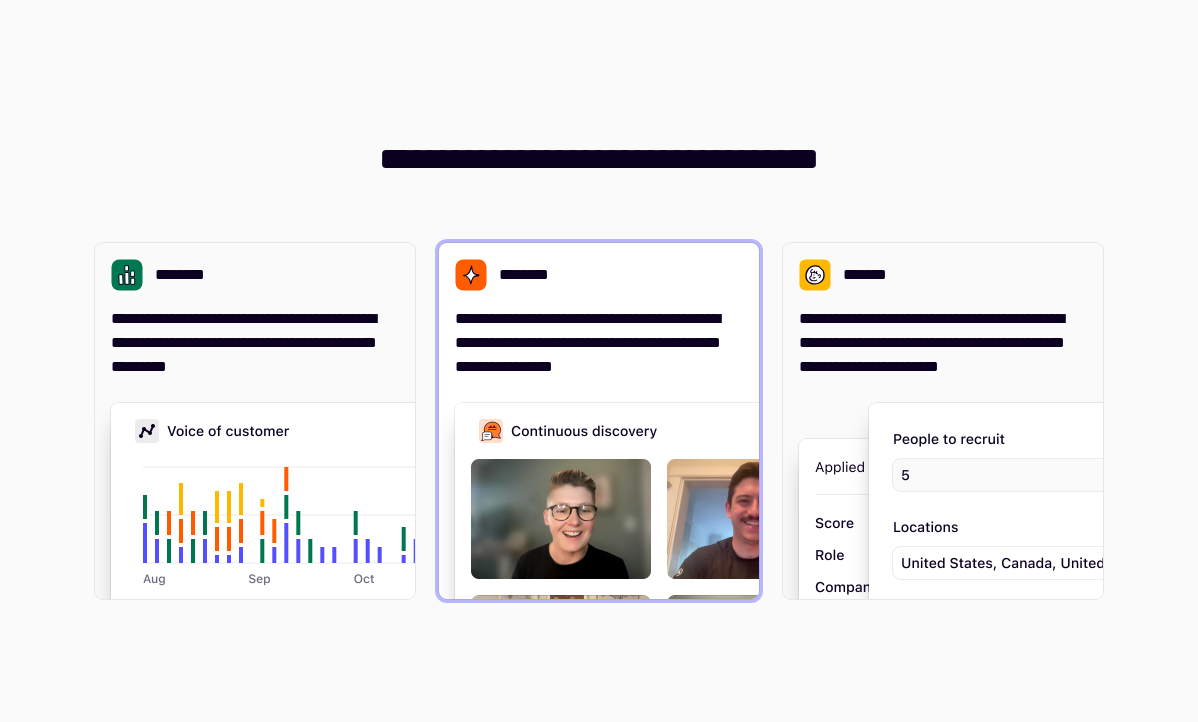 click on "********" at bounding box center [599, 275] 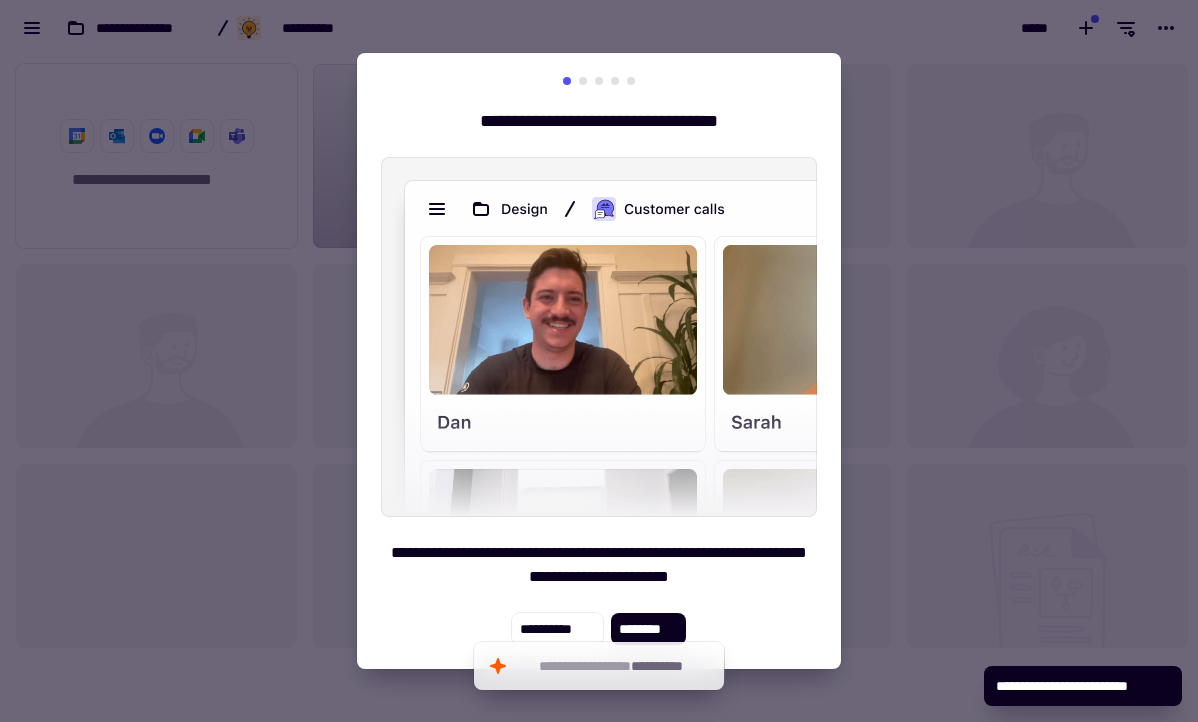 scroll, scrollTop: 16, scrollLeft: 16, axis: both 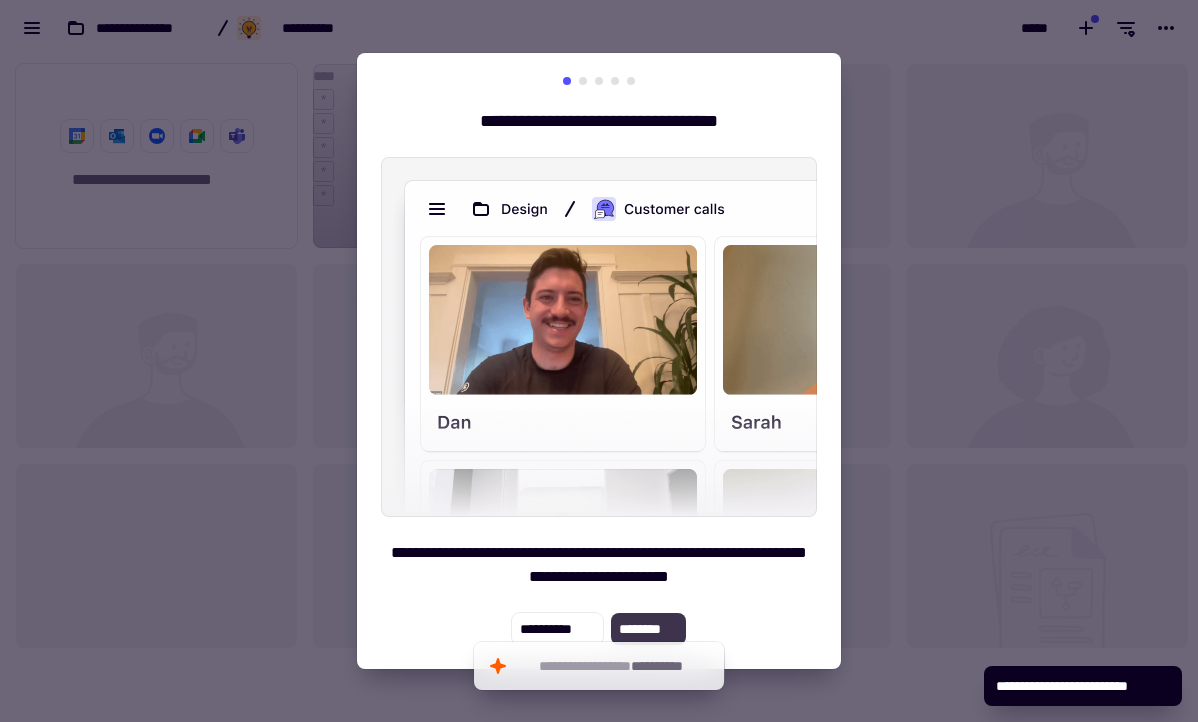 click on "********" 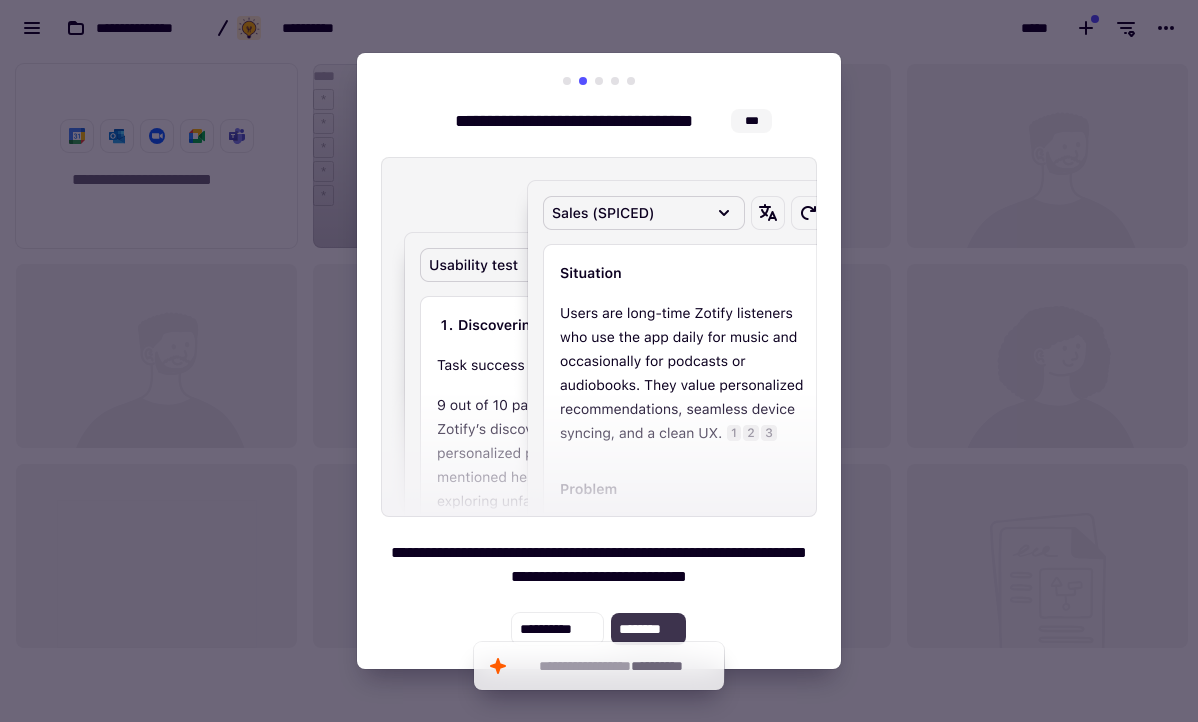 click on "********" 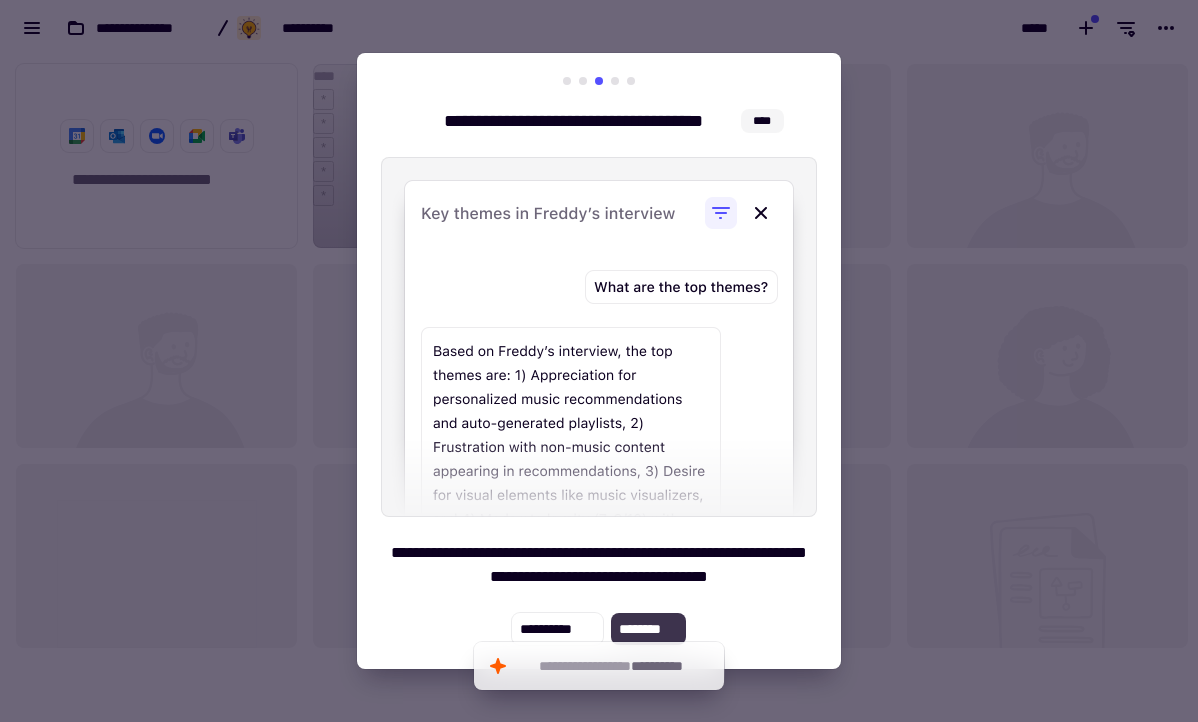 click on "********" 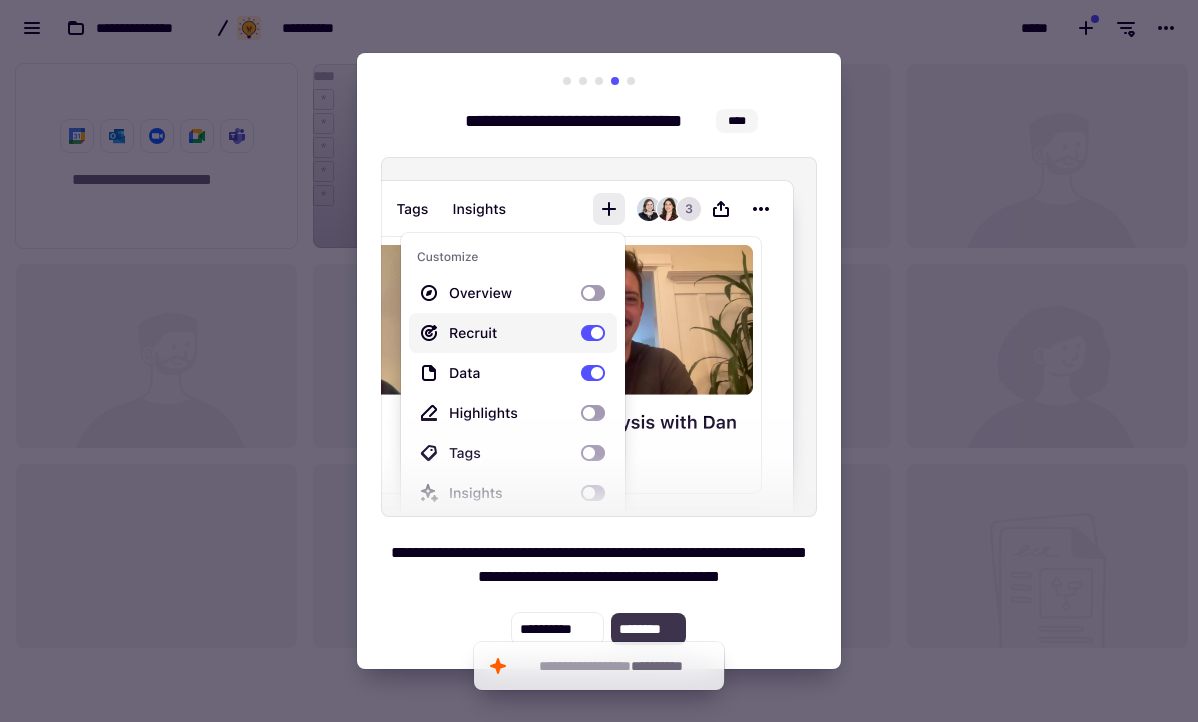 click on "********" 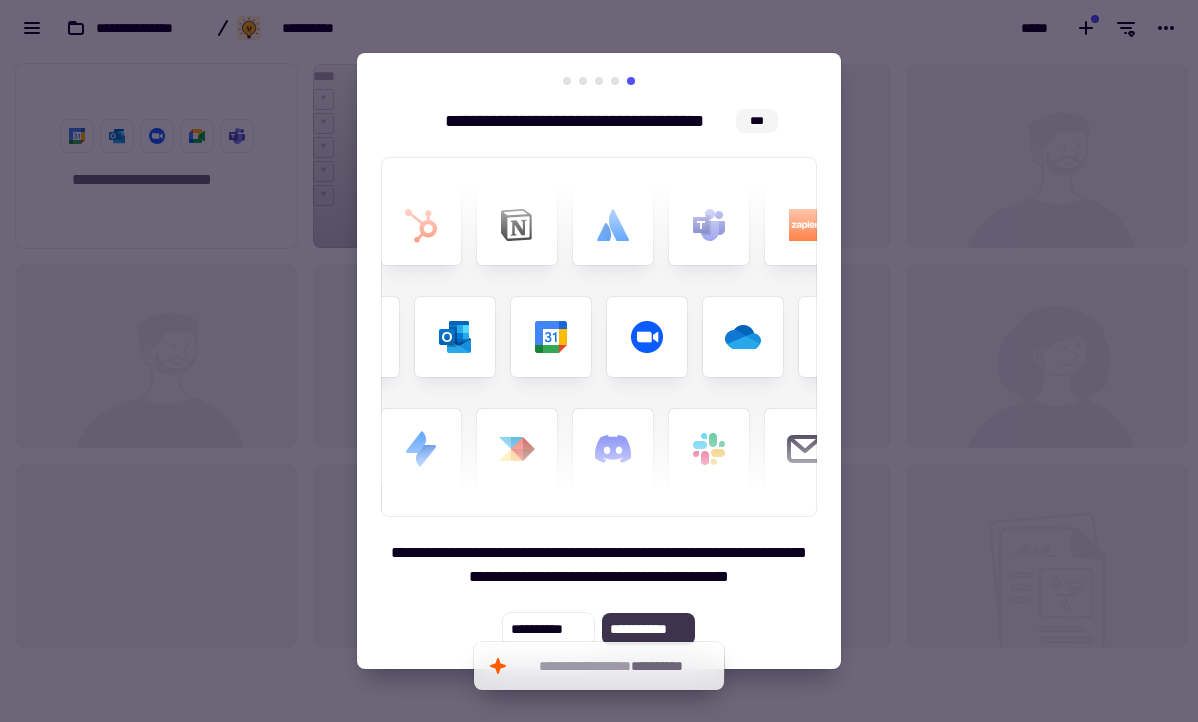 click on "**********" 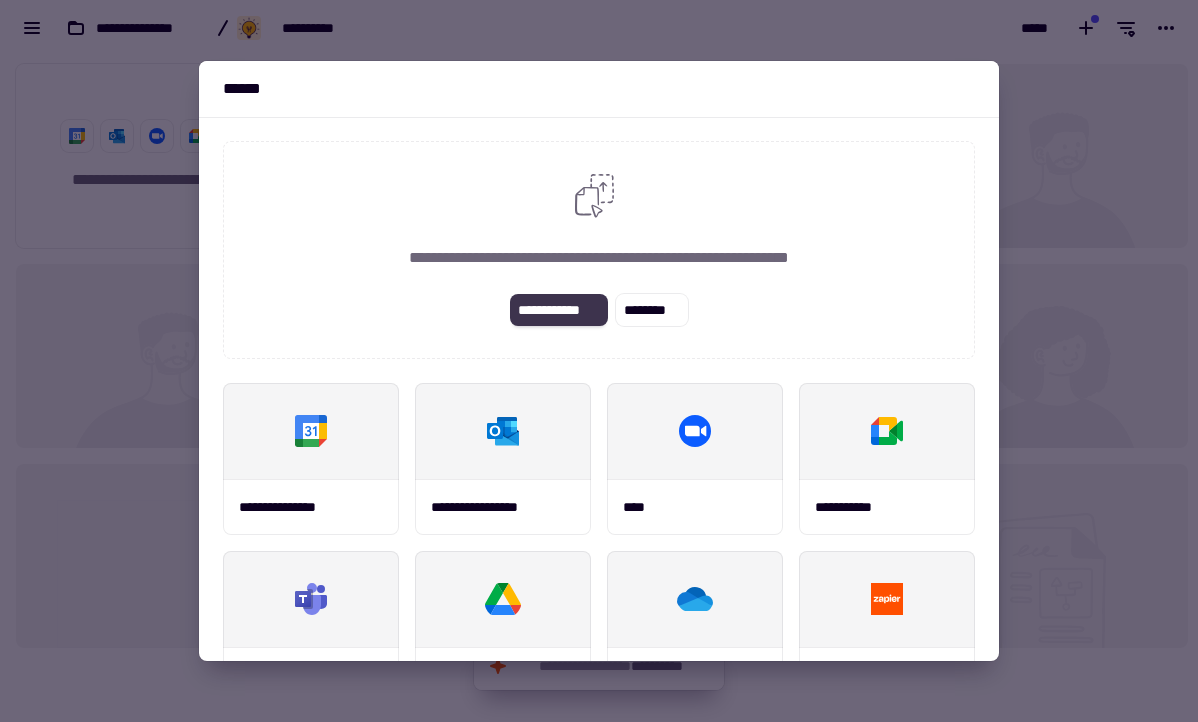 click on "**********" 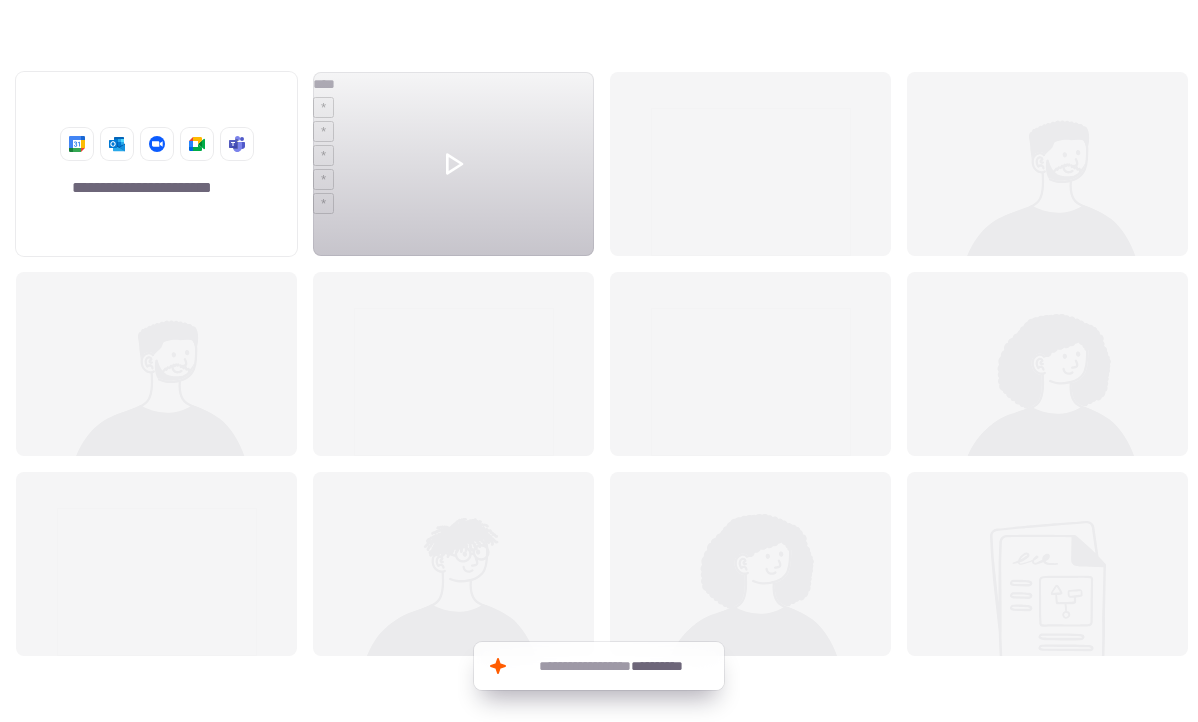 scroll, scrollTop: 651, scrollLeft: 1168, axis: both 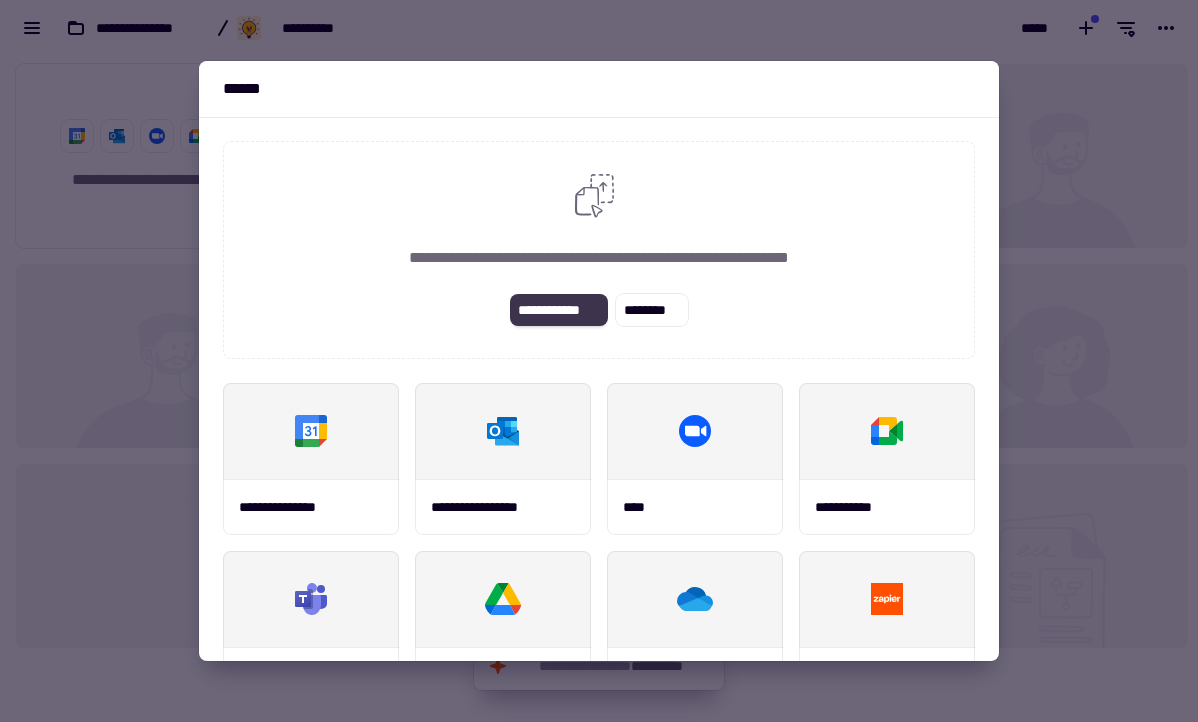 click on "**********" 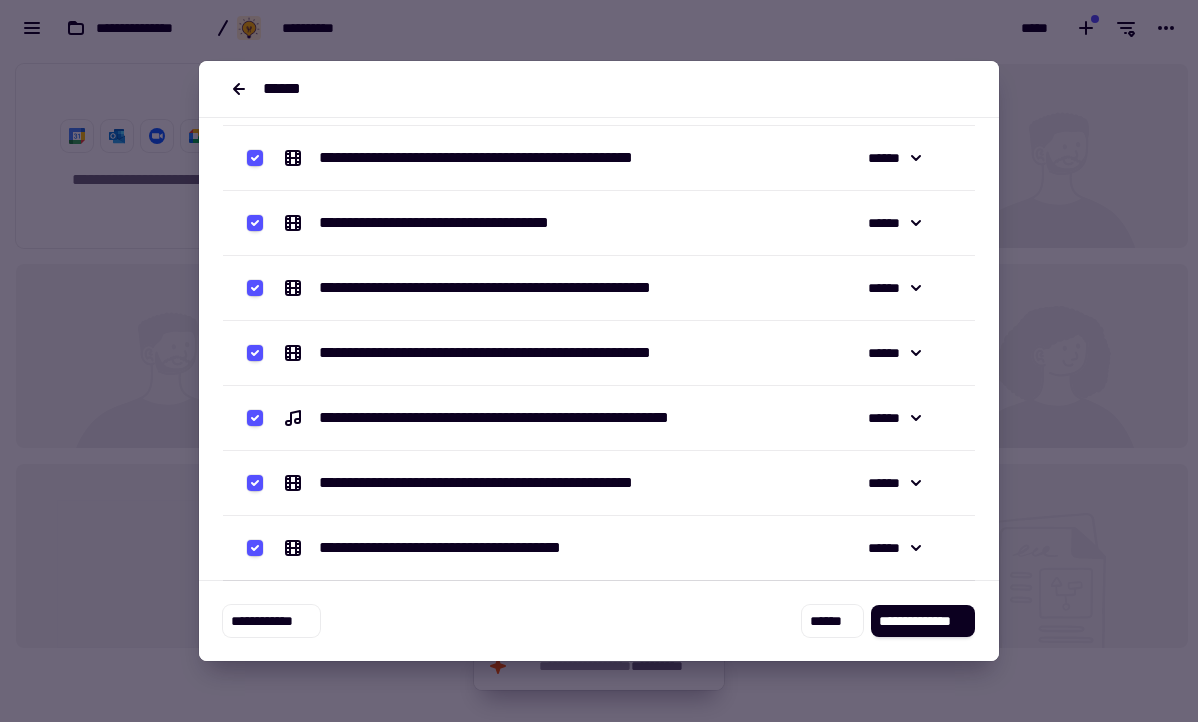 scroll, scrollTop: 0, scrollLeft: 0, axis: both 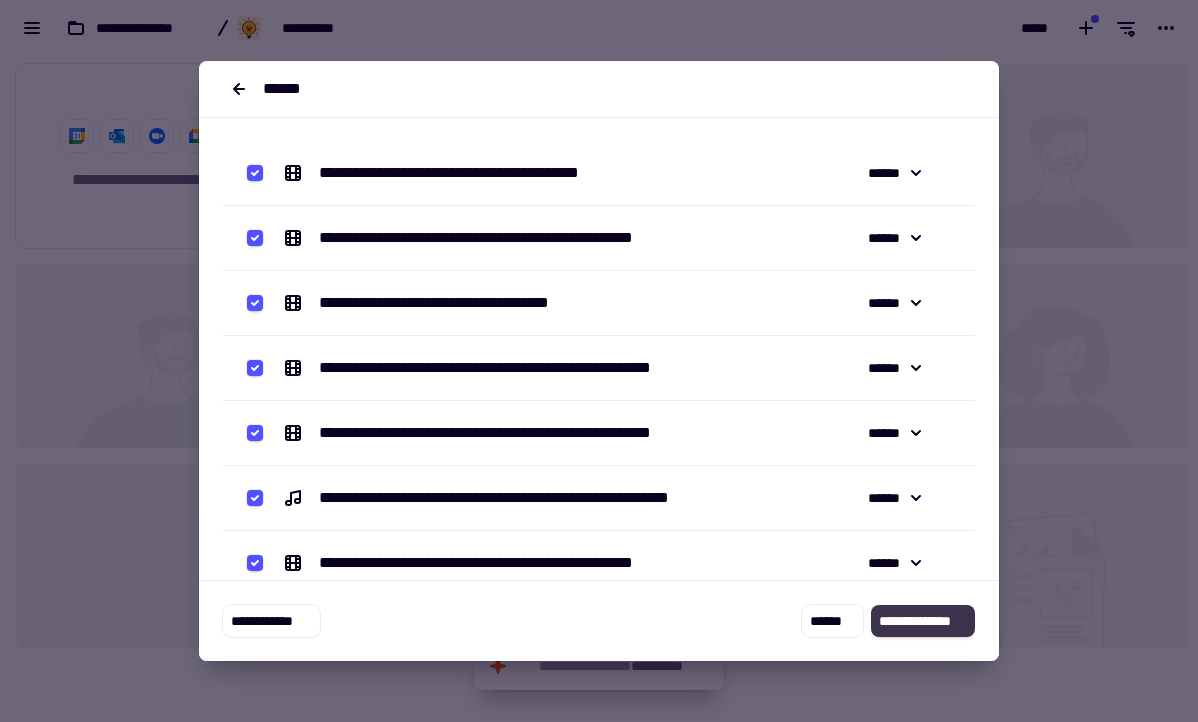click on "**********" 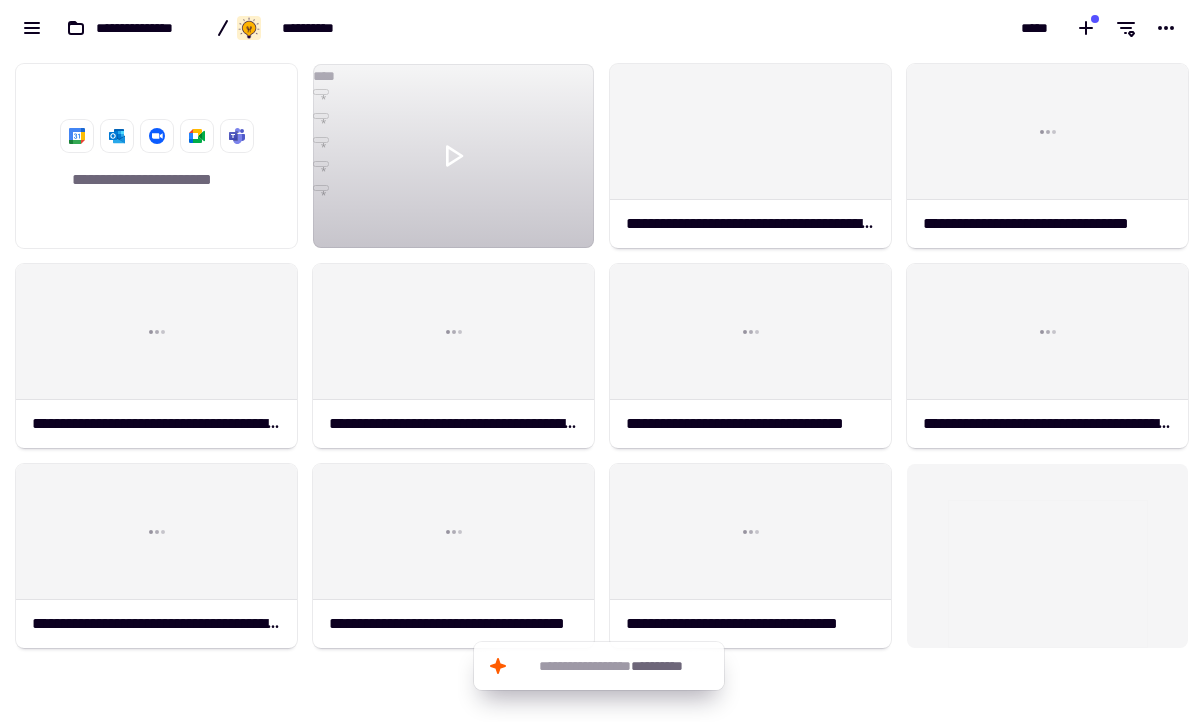 click on "*****" at bounding box center [898, 28] 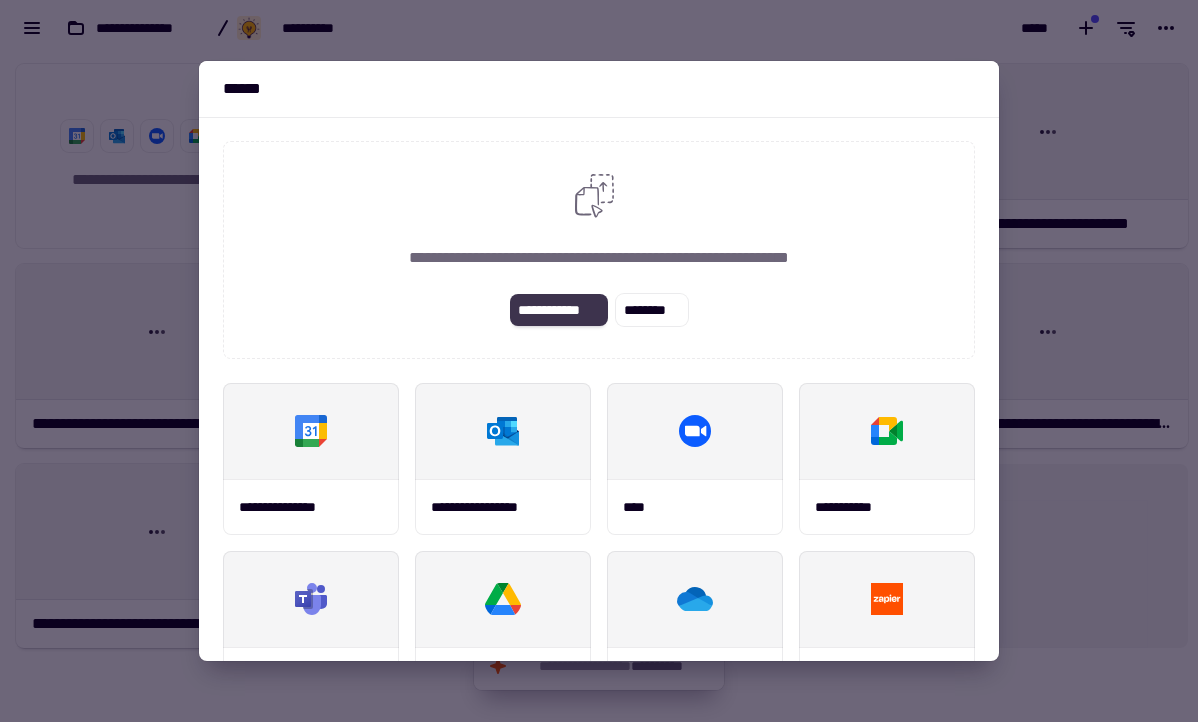 click on "**********" 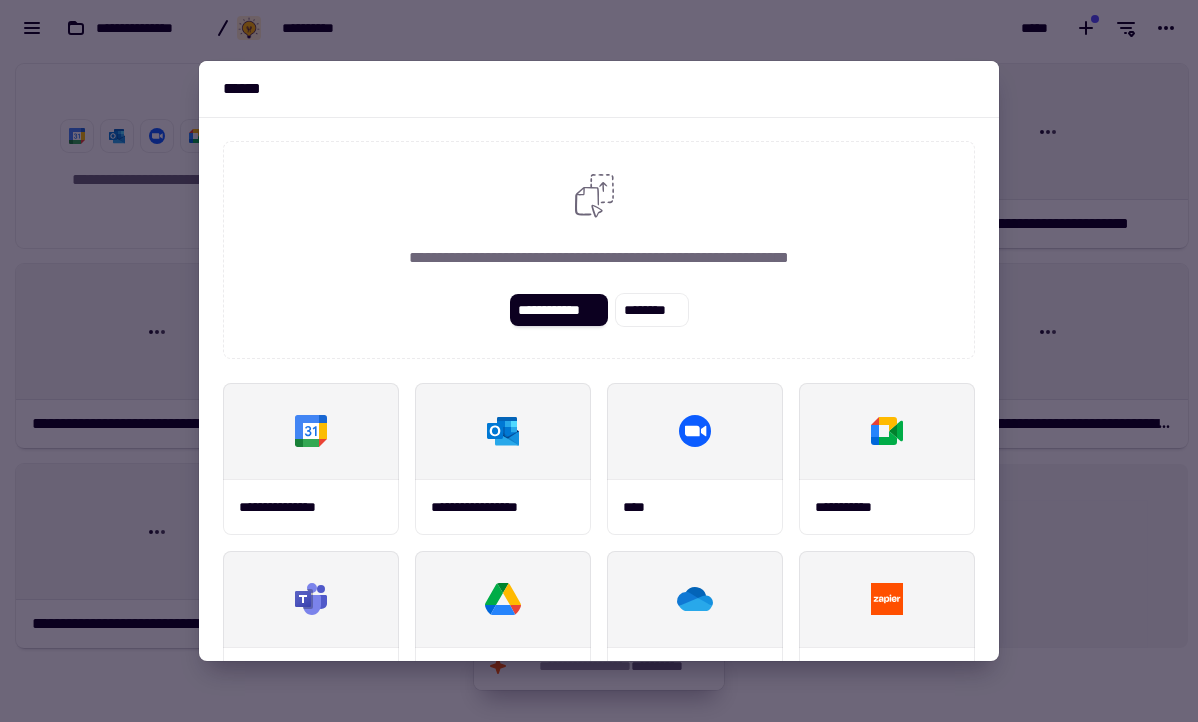 click at bounding box center (599, 361) 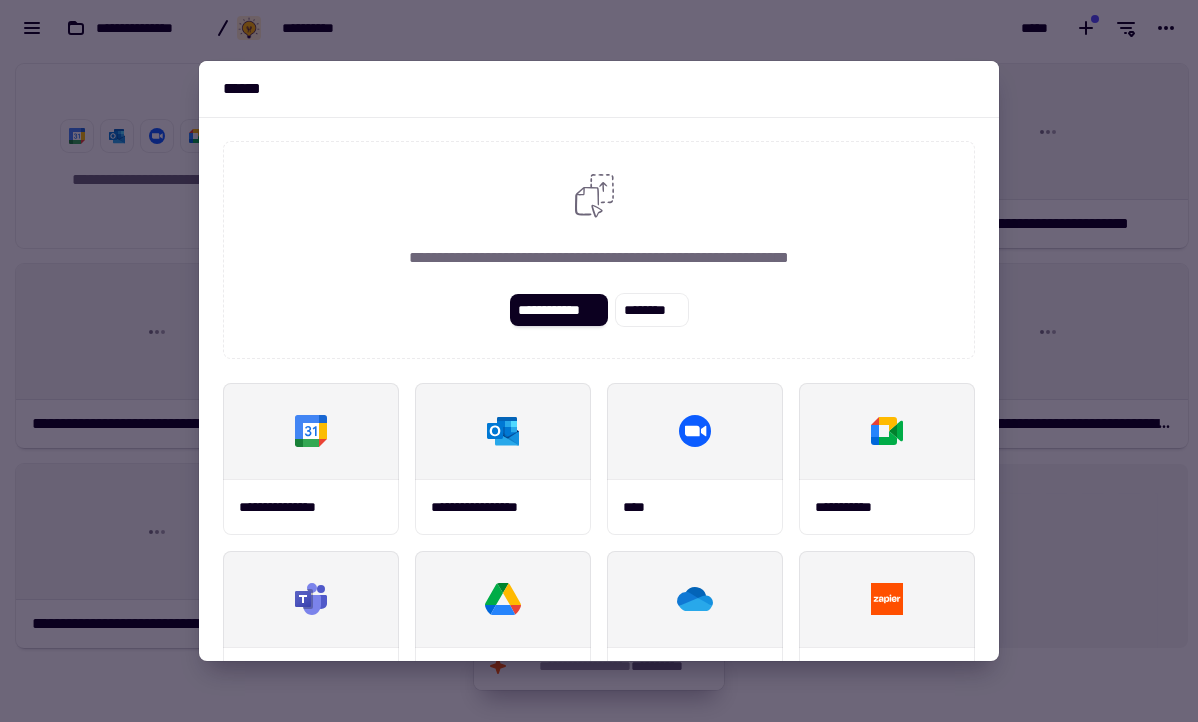 click on "**********" at bounding box center (599, 361) 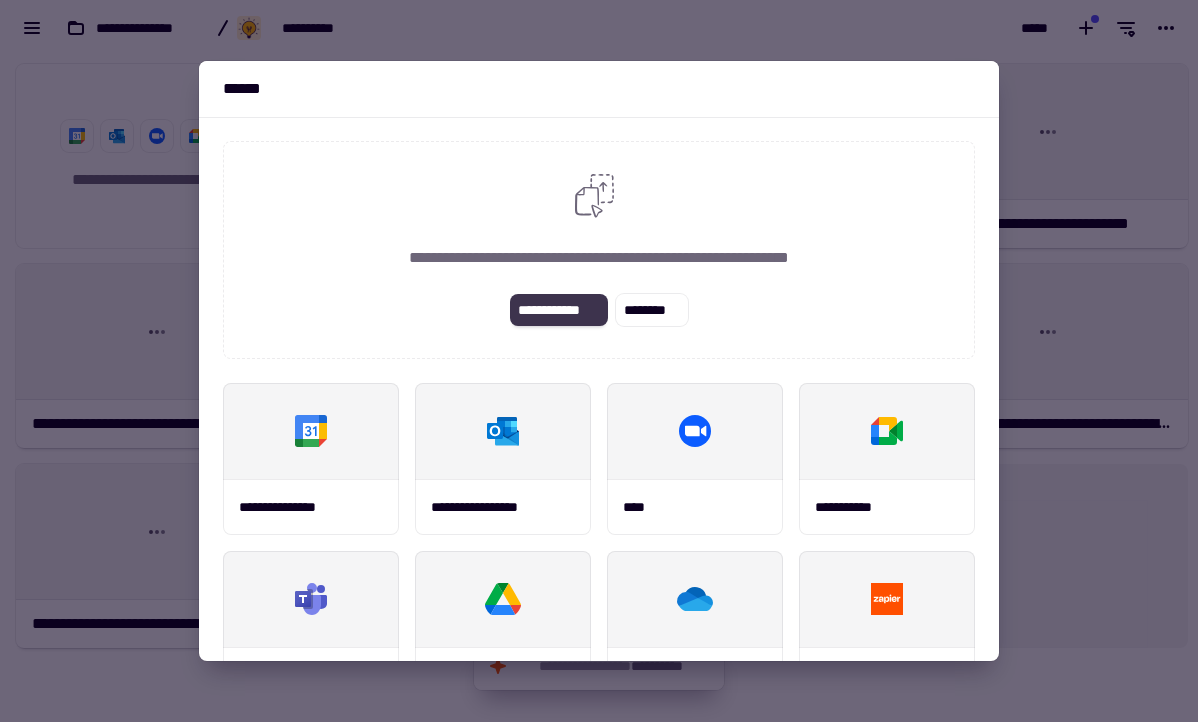 click on "**********" 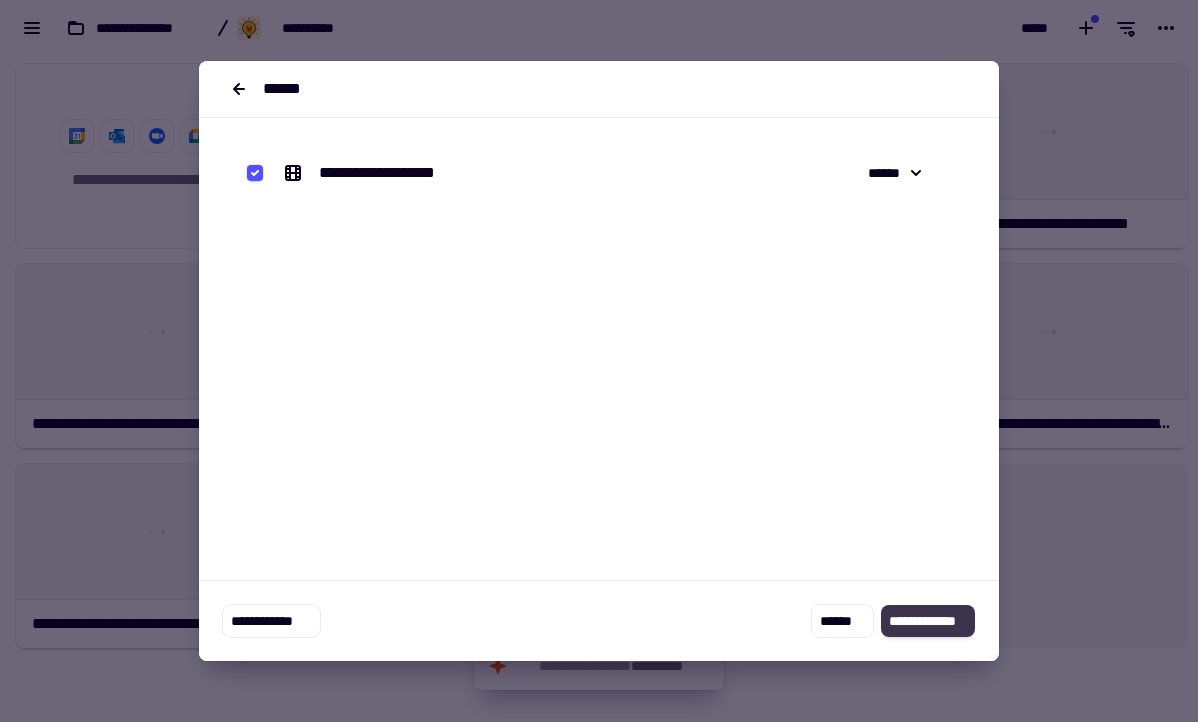 click on "**********" 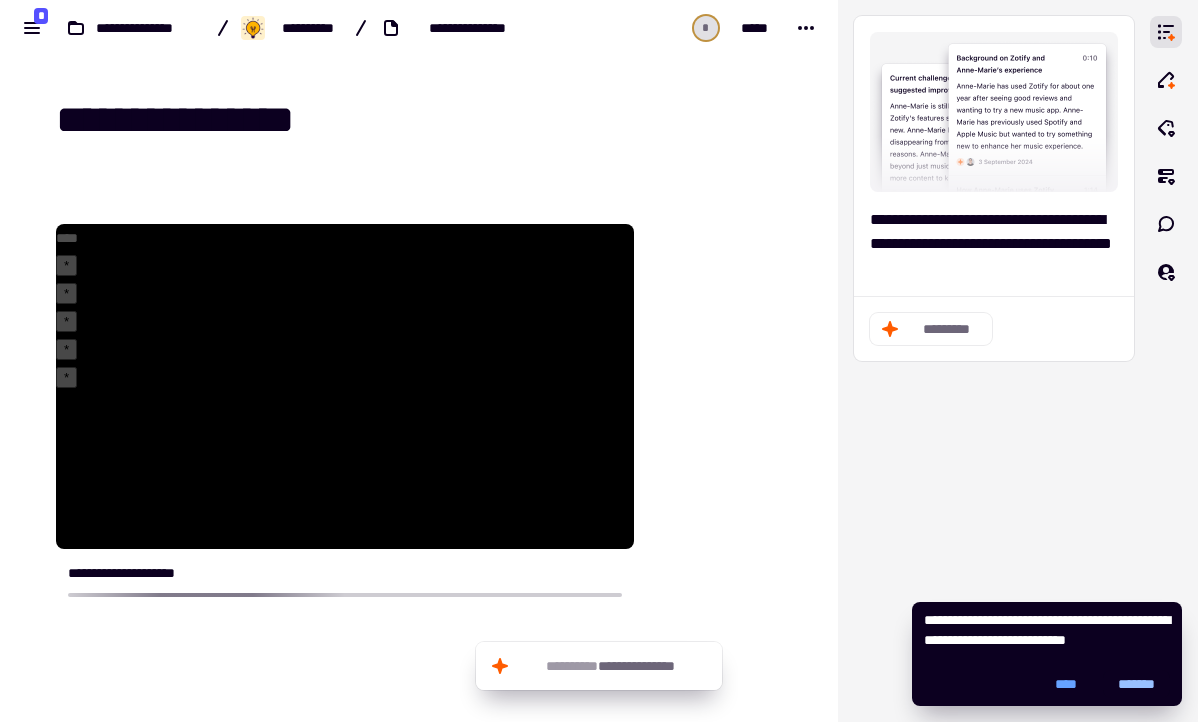 click on "*******" 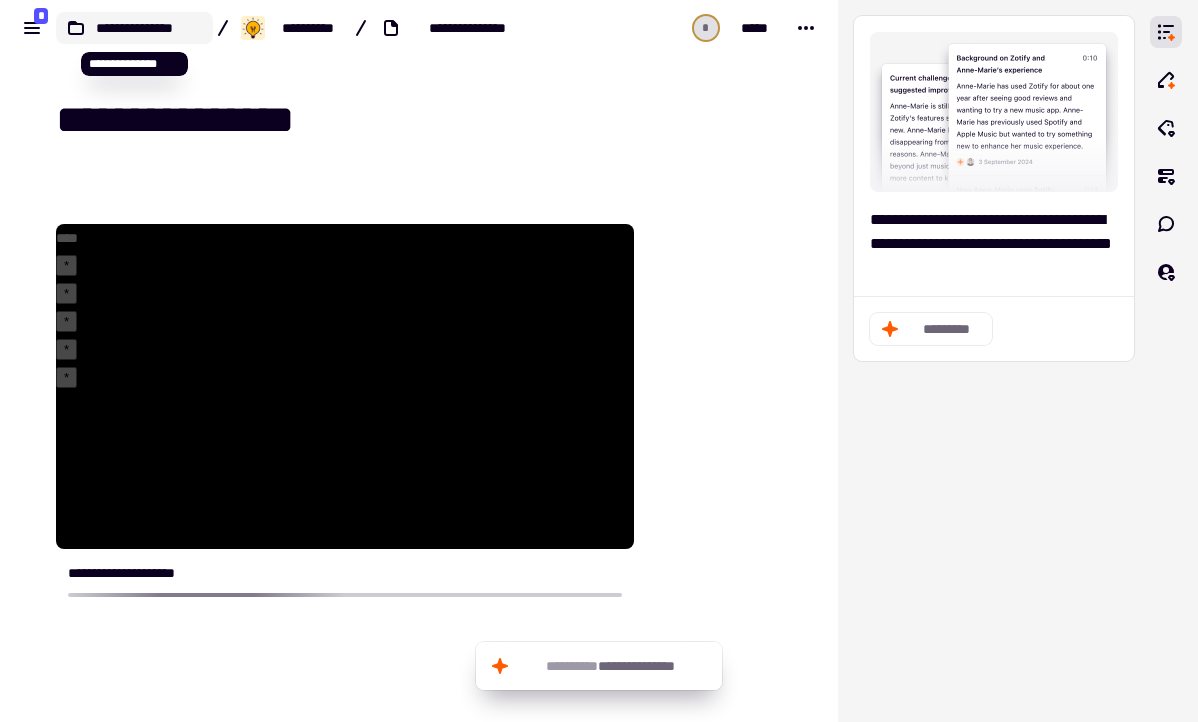 click on "**********" 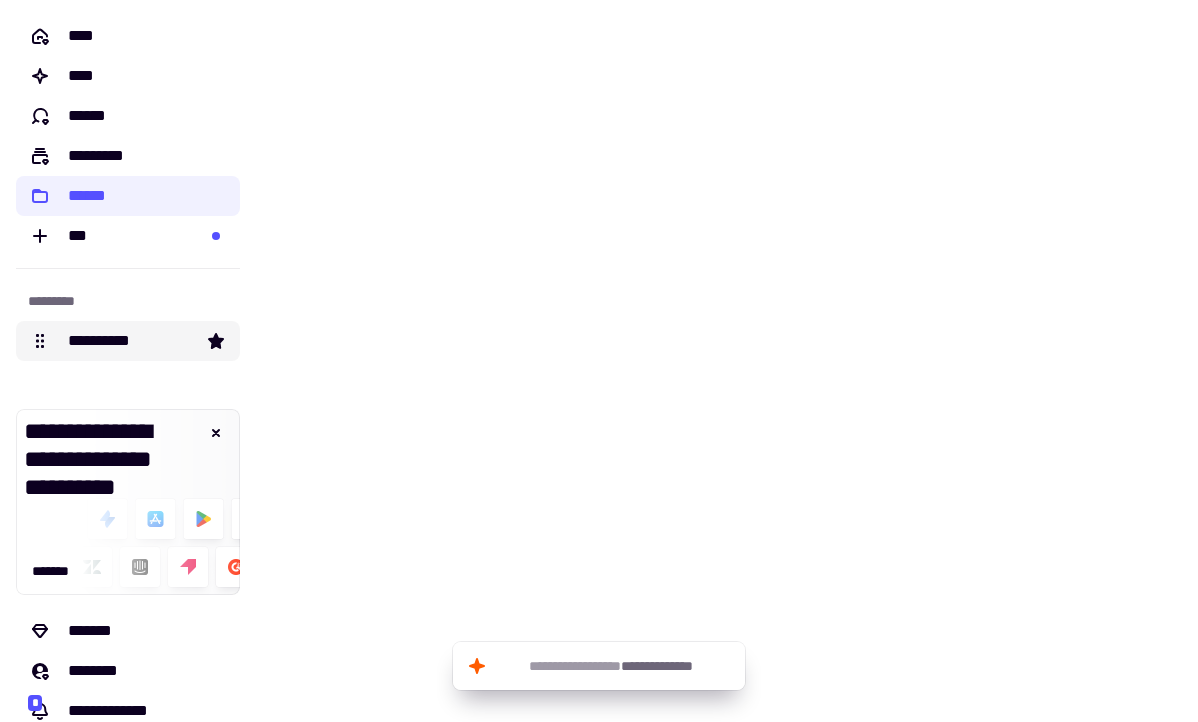 click on "**********" 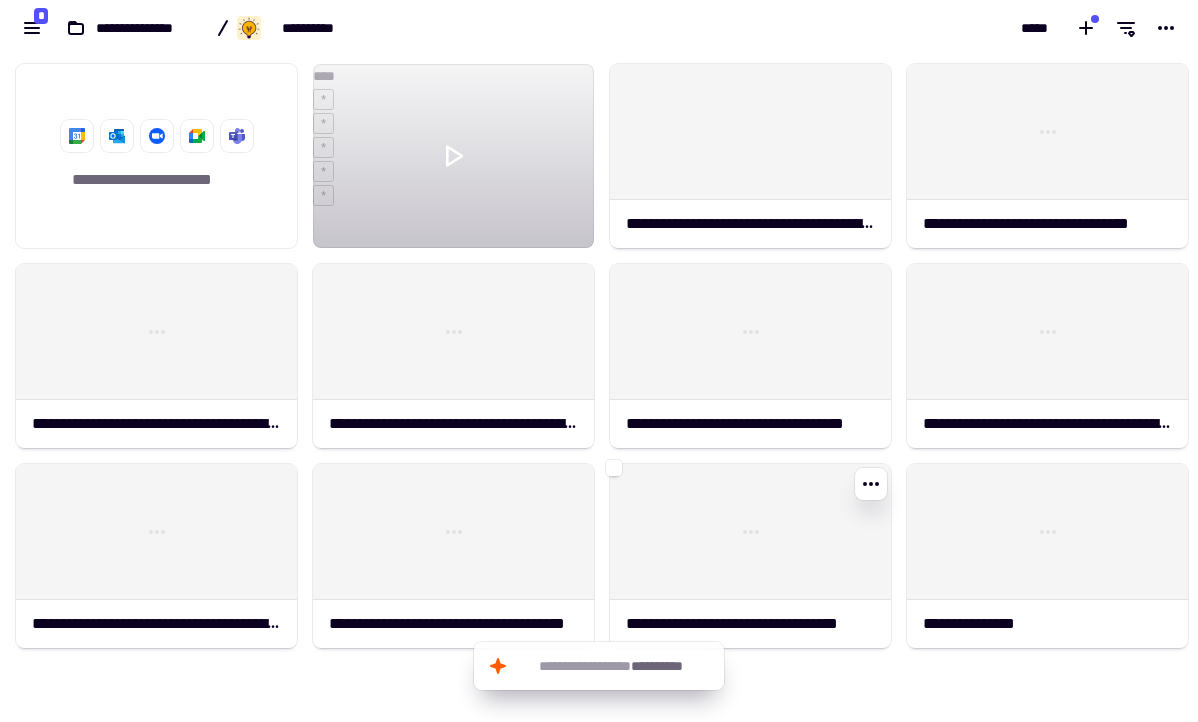 scroll, scrollTop: 16, scrollLeft: 16, axis: both 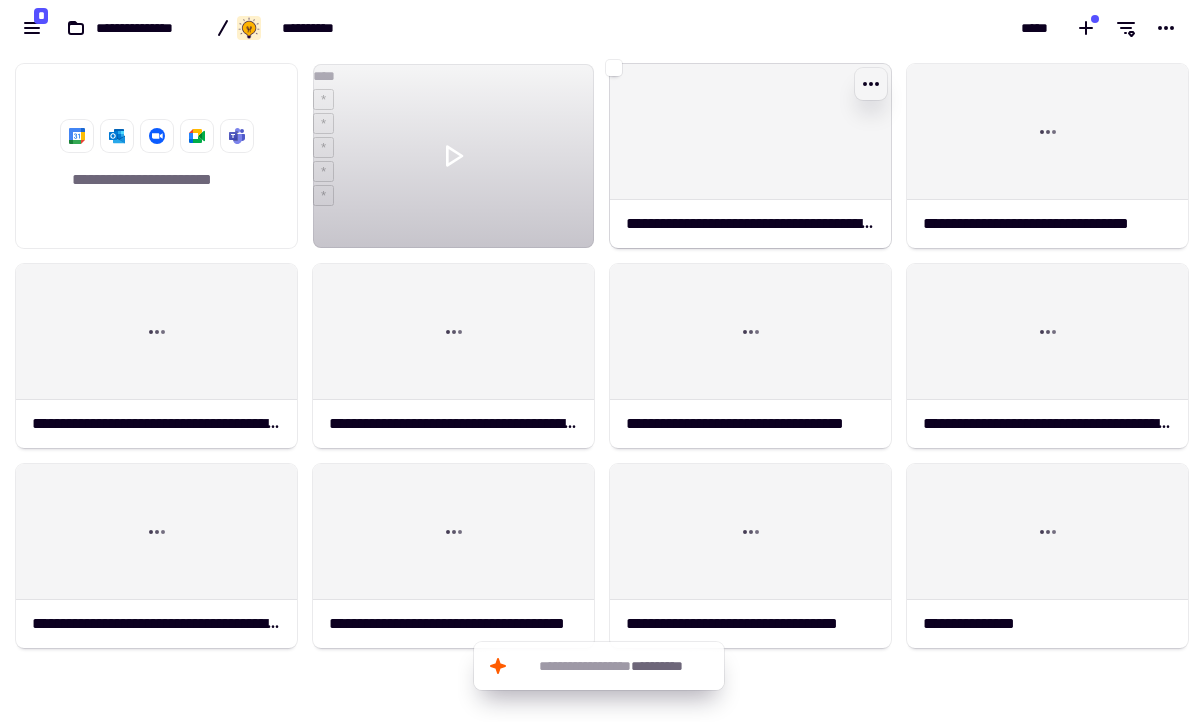 click 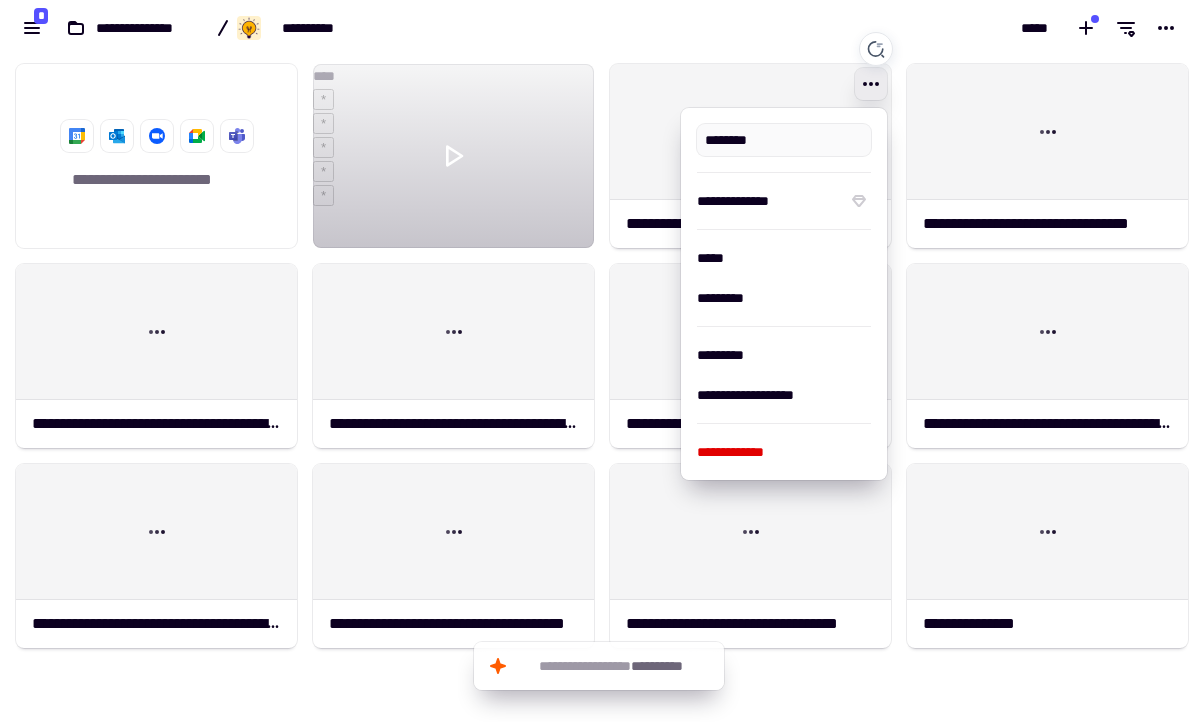type on "**********" 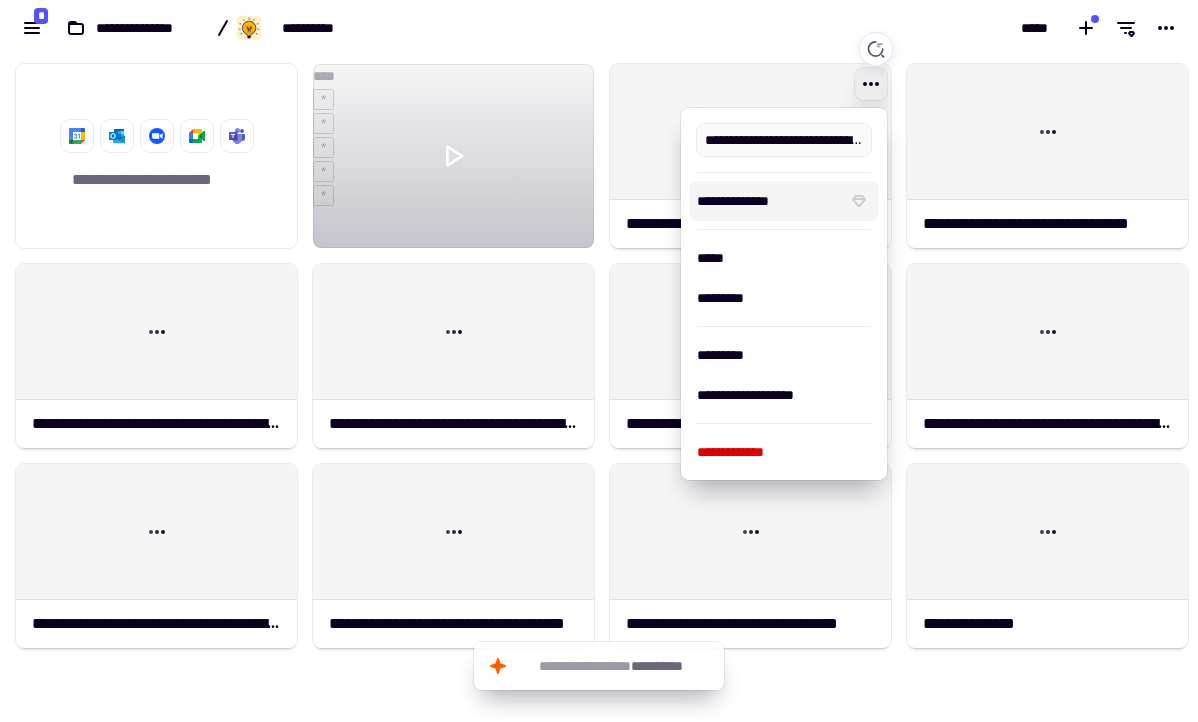 click on "*****" at bounding box center (898, 28) 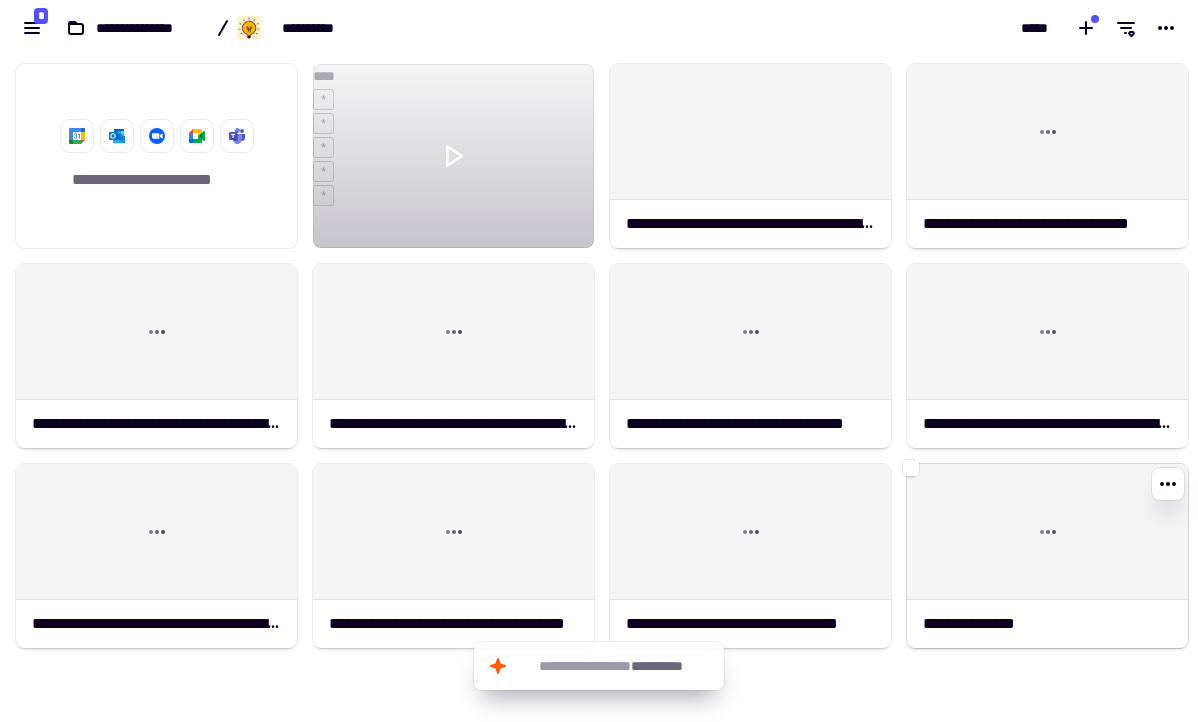 click 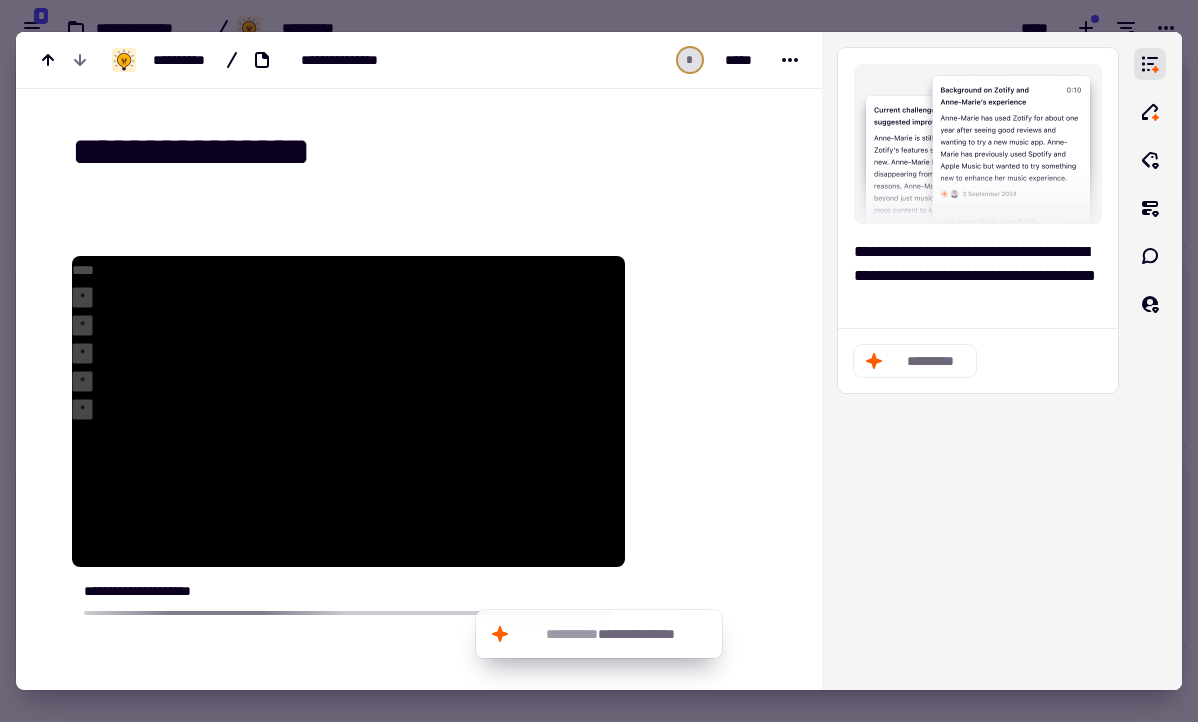 scroll, scrollTop: 20, scrollLeft: 0, axis: vertical 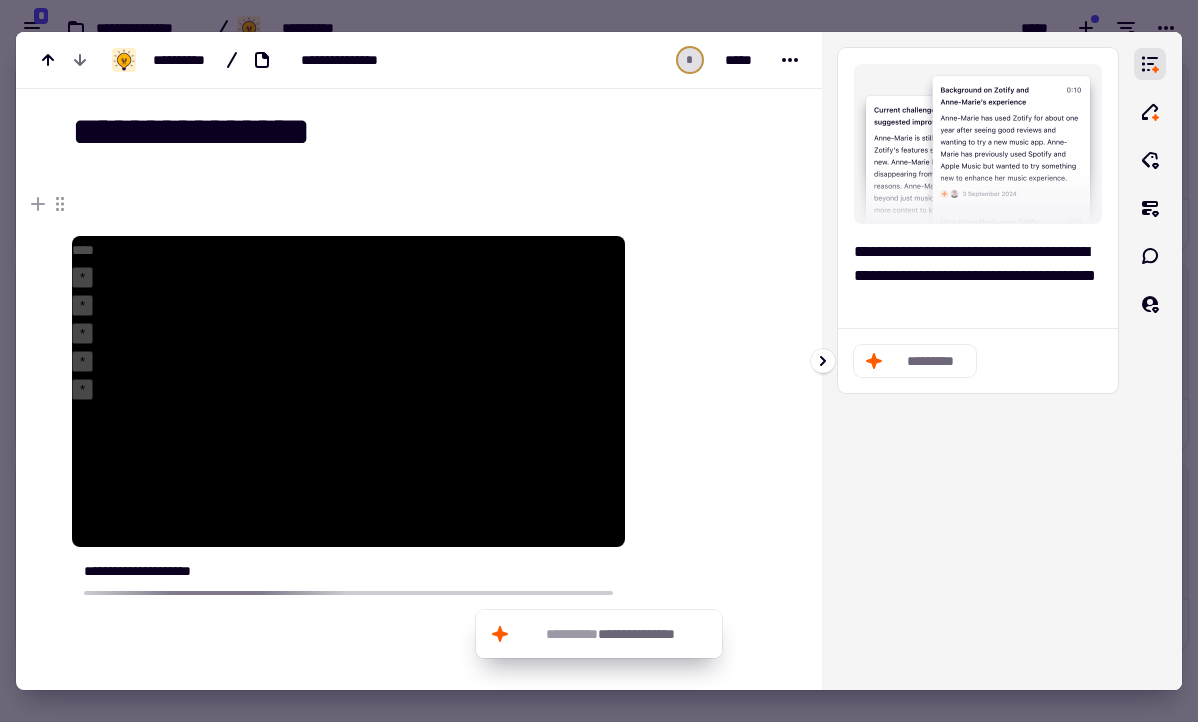 click on "*********" 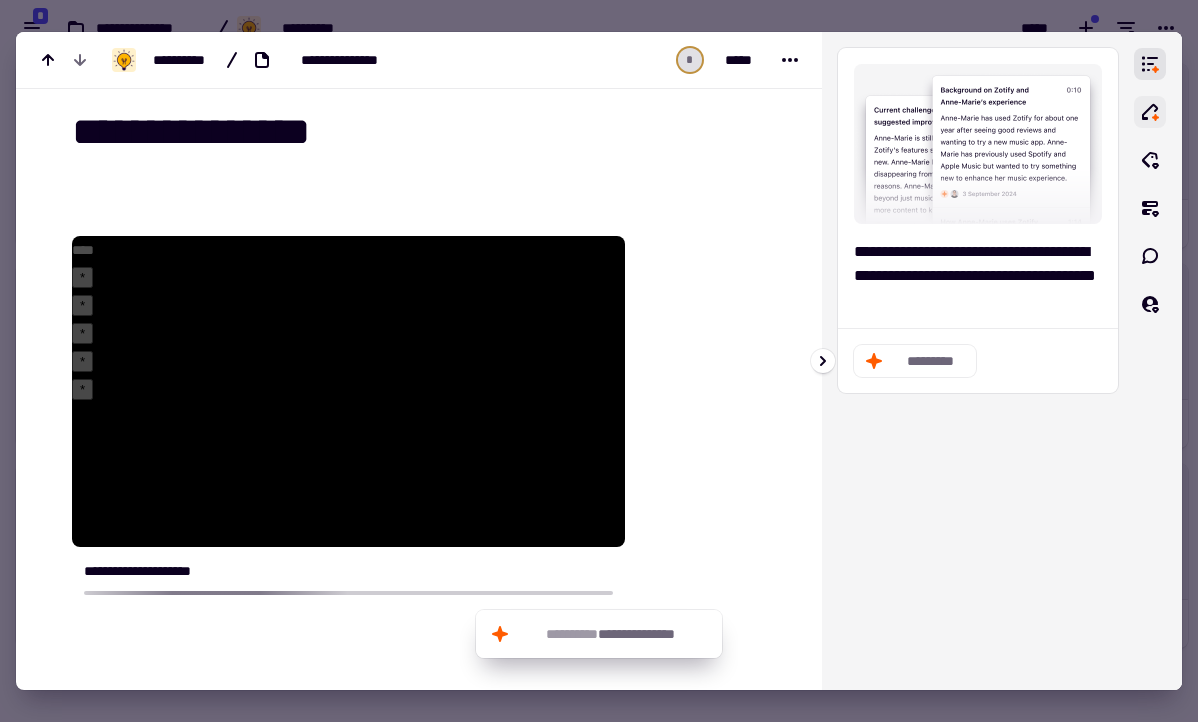 click 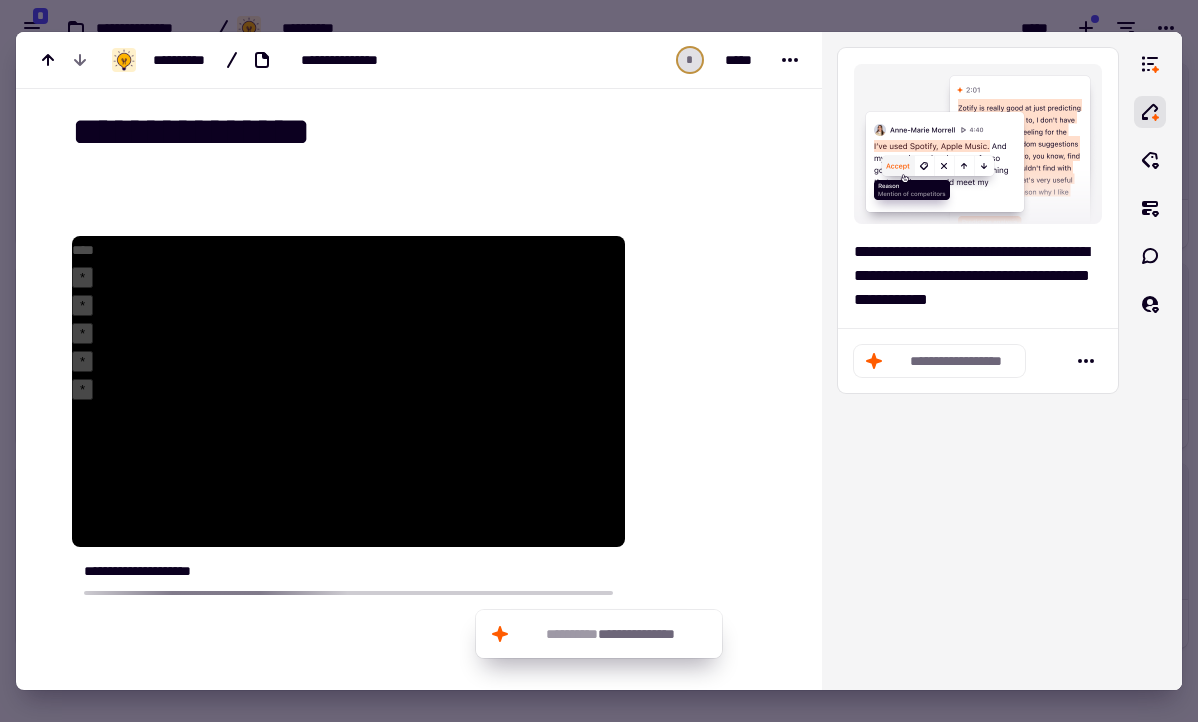 click at bounding box center (599, 361) 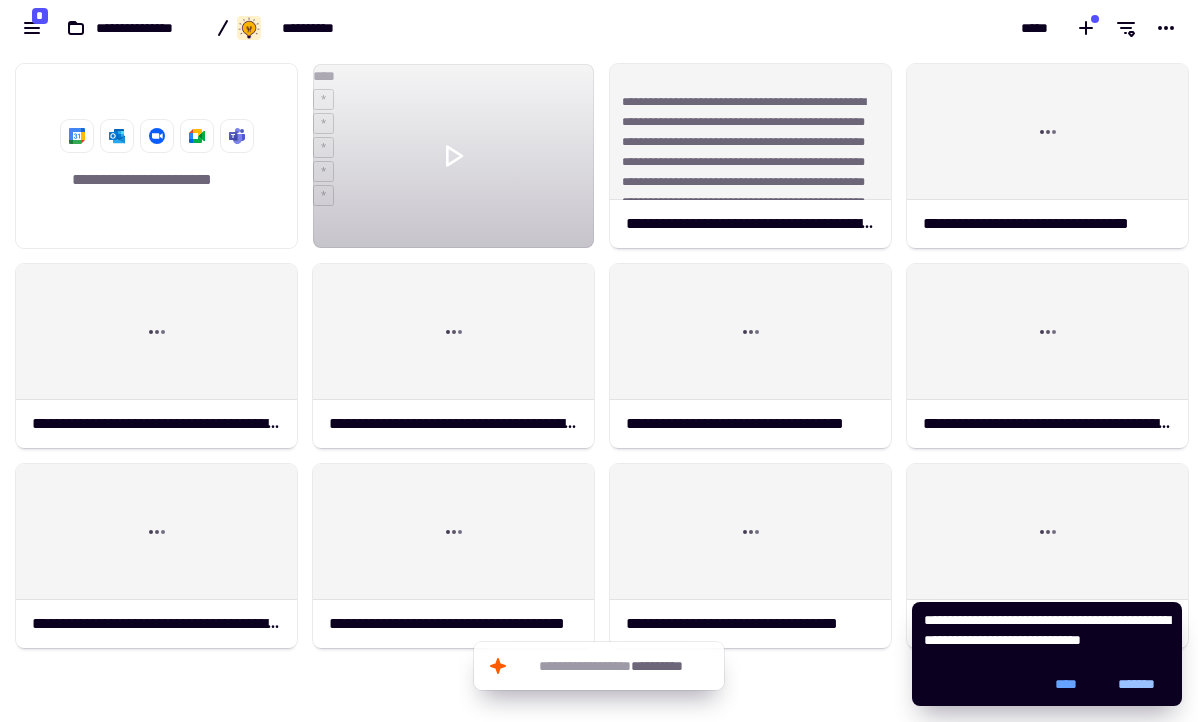 click on "*******" 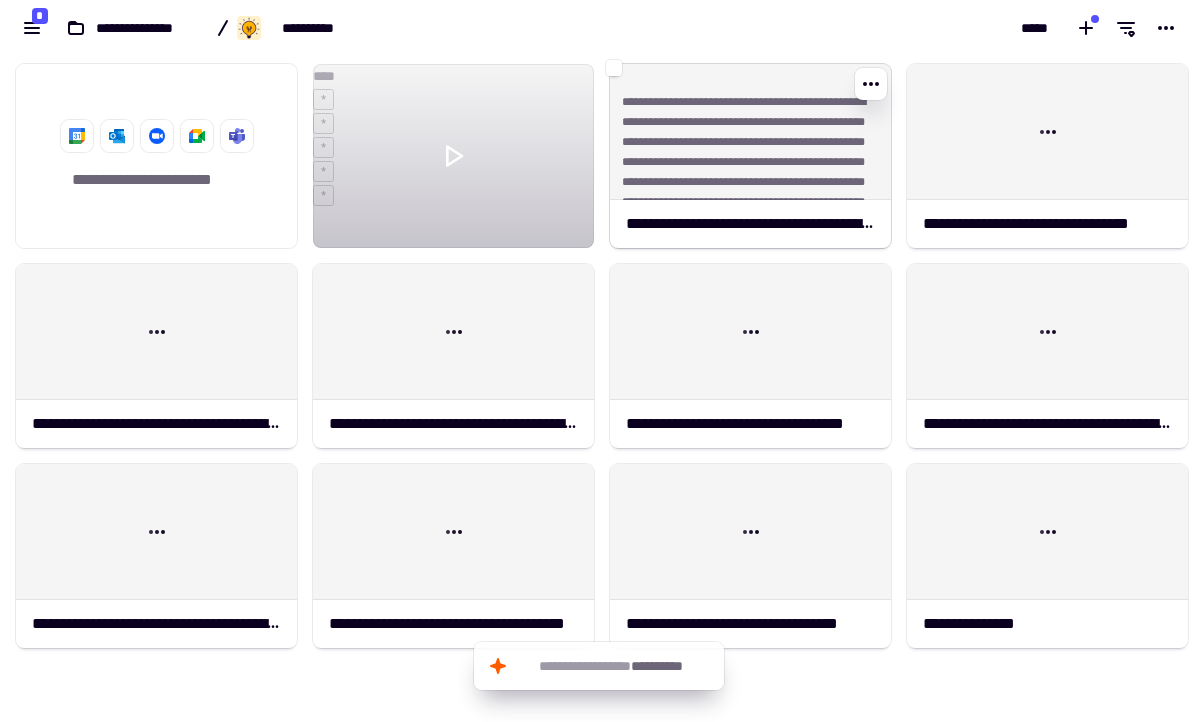click on "**********" 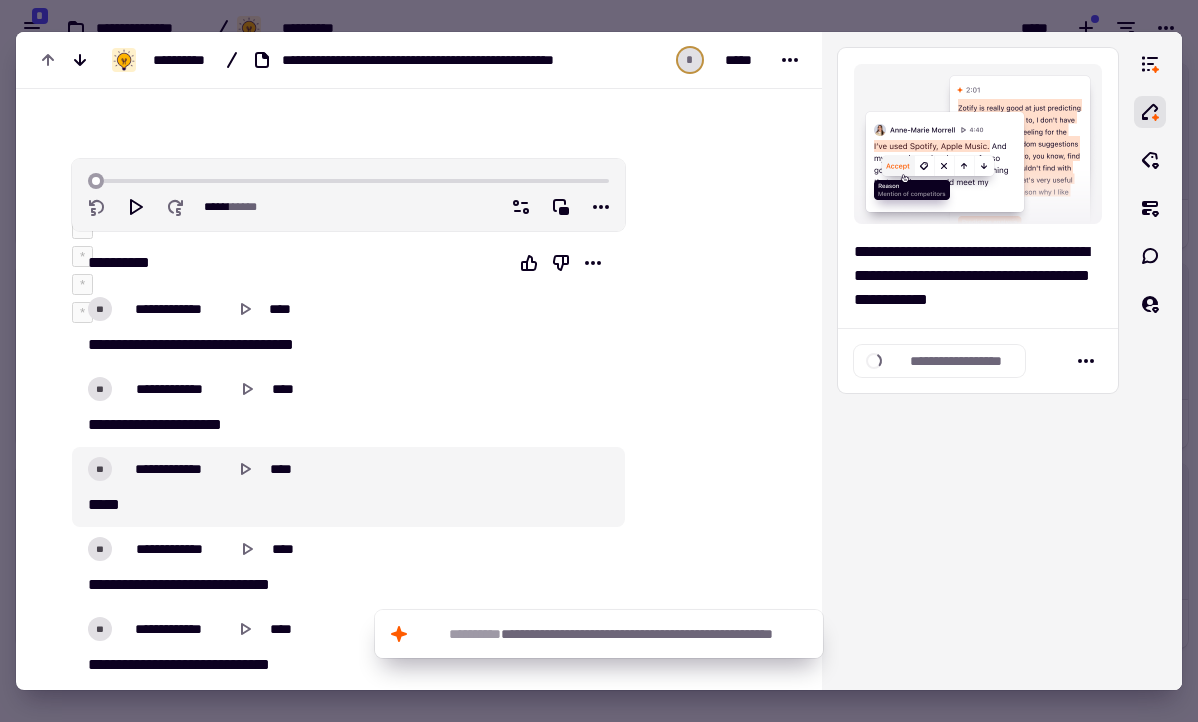scroll, scrollTop: 0, scrollLeft: 0, axis: both 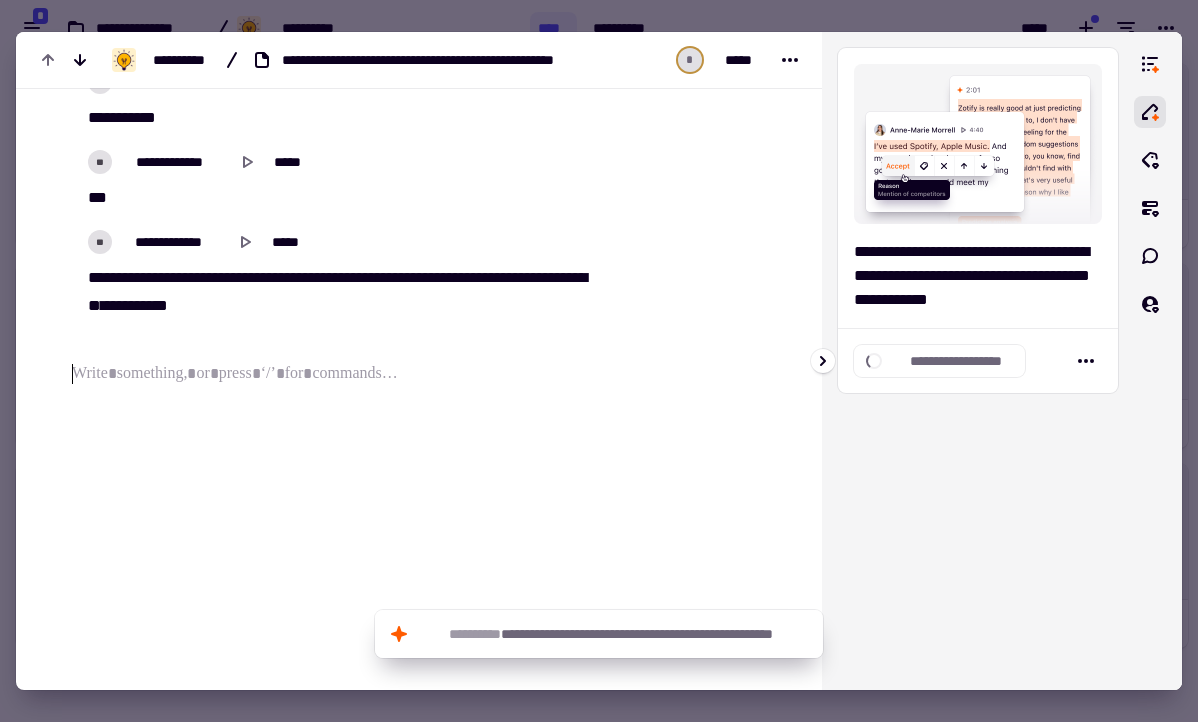 click on "**********" at bounding box center [978, 361] 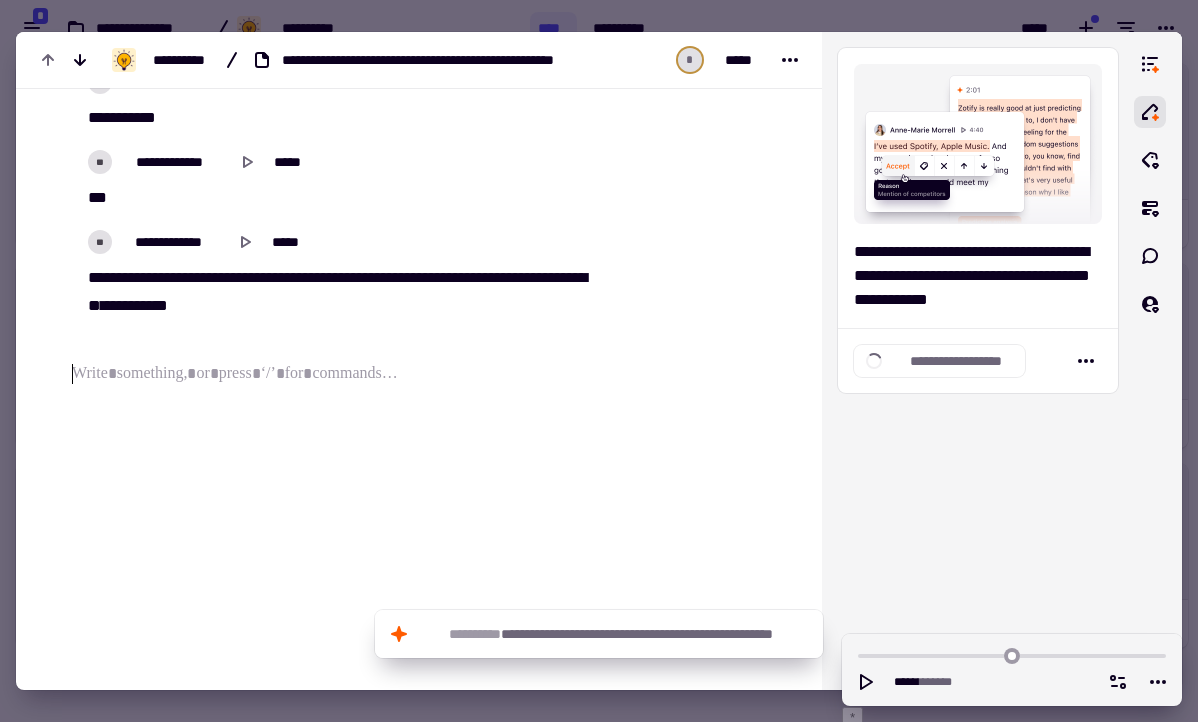 click at bounding box center [599, 361] 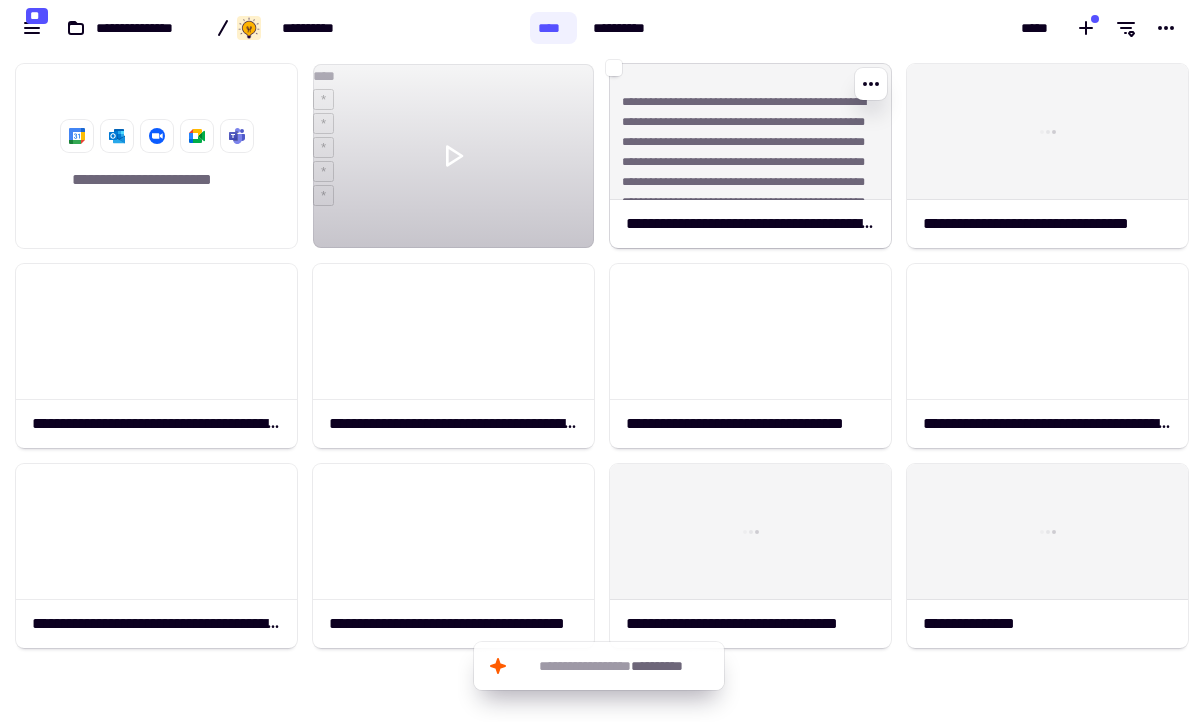 click on "**********" 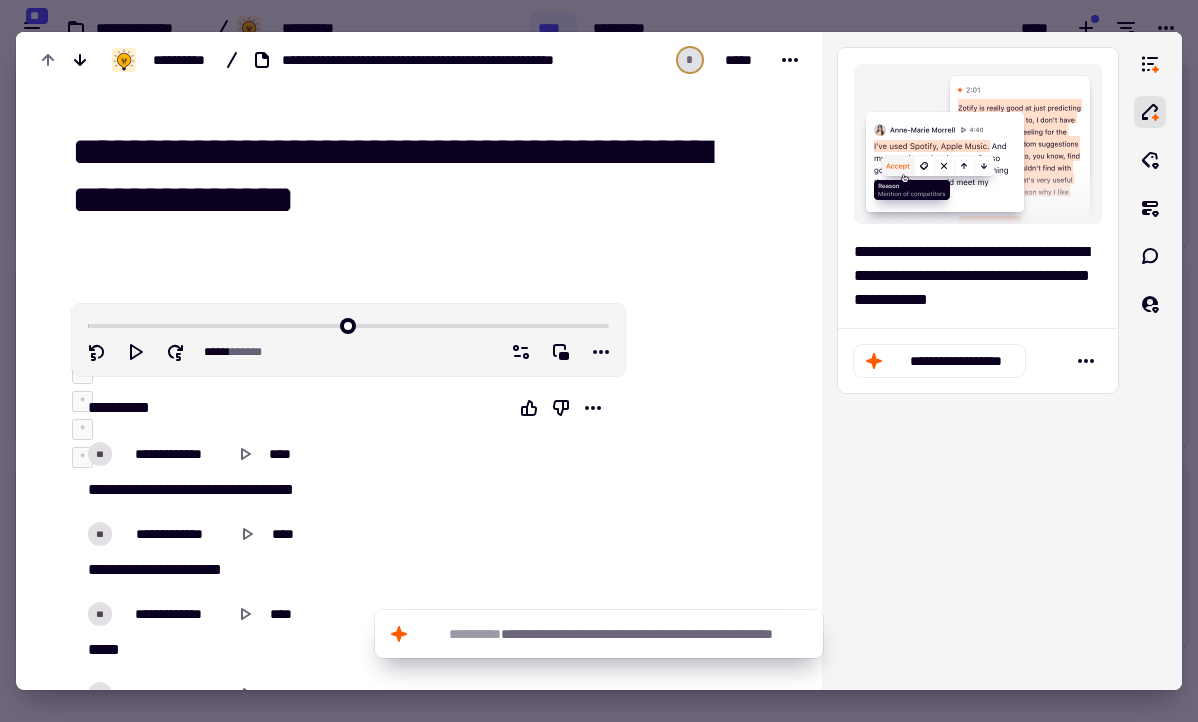 click at bounding box center (599, 361) 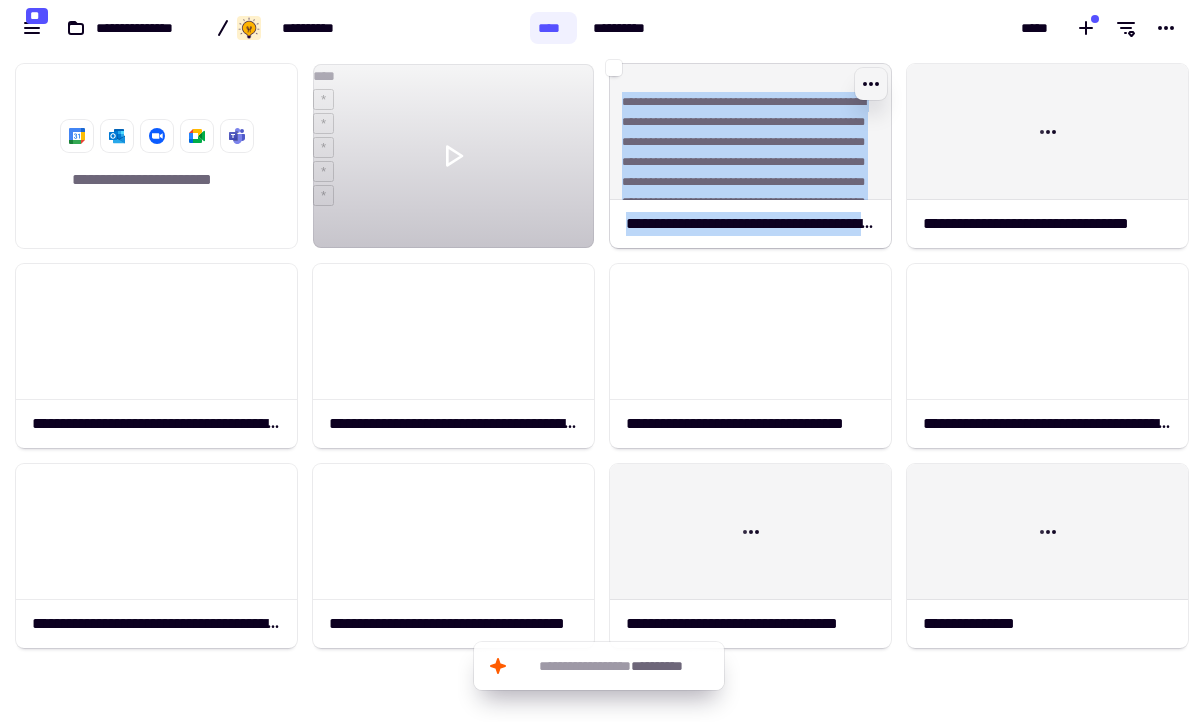 click 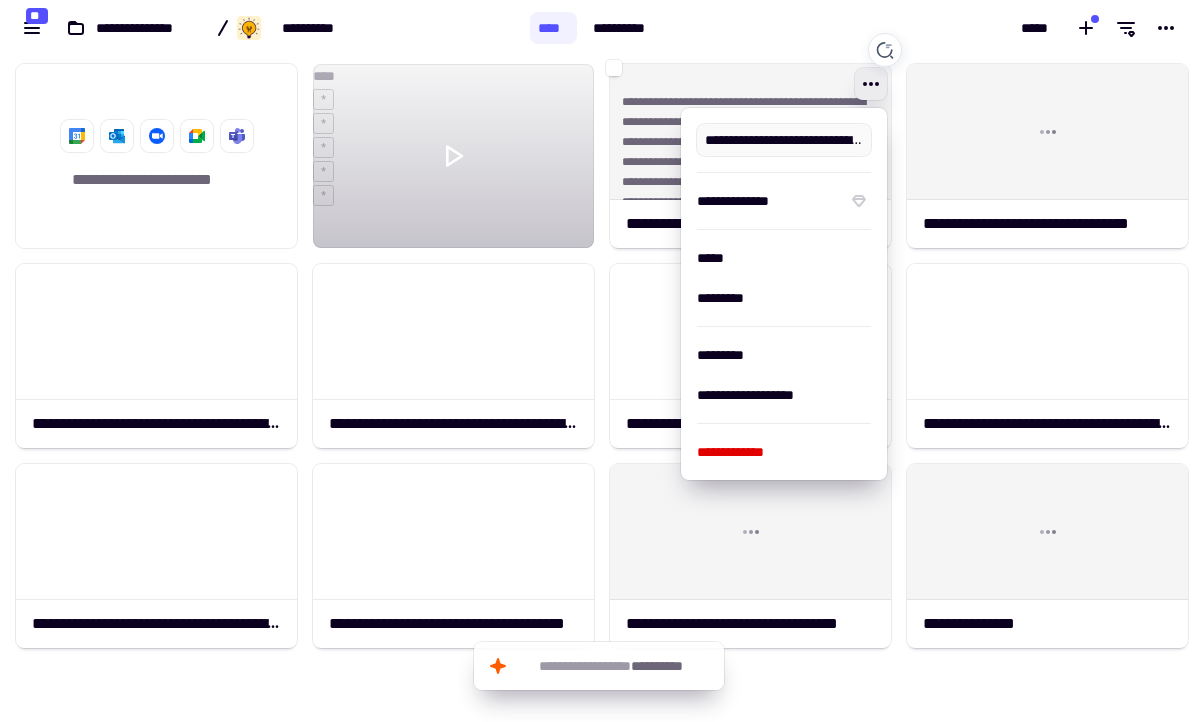 scroll, scrollTop: 0, scrollLeft: 207, axis: horizontal 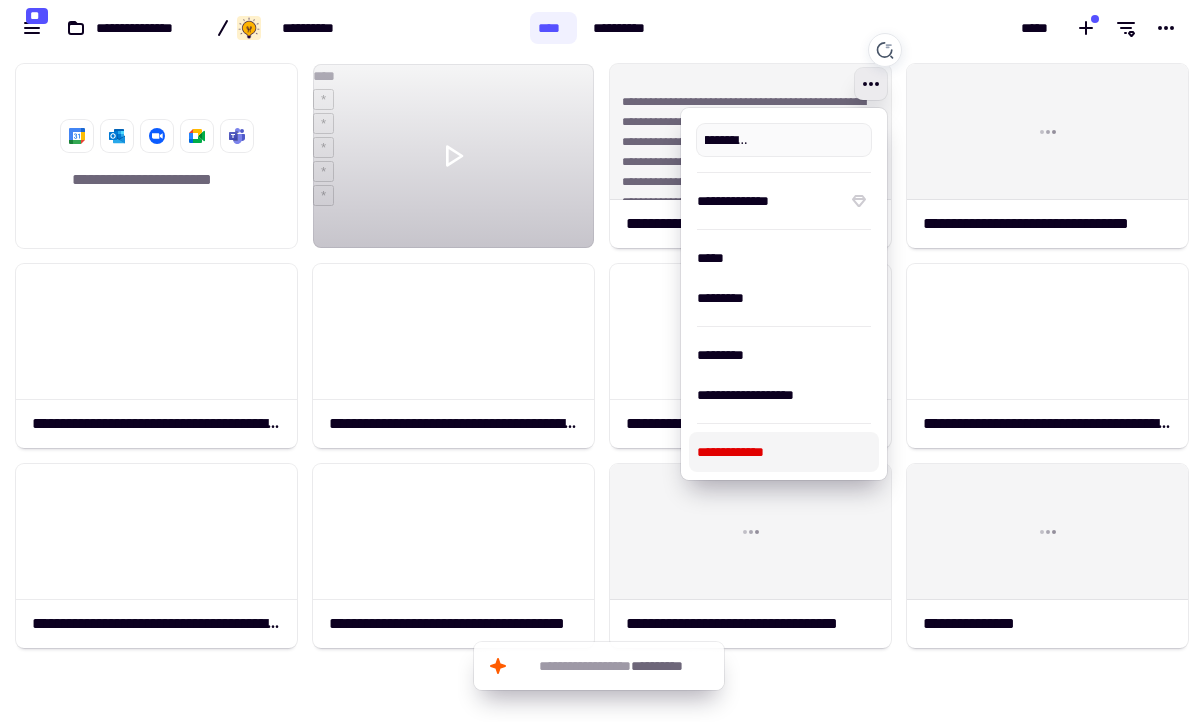 click on "**********" at bounding box center (784, 452) 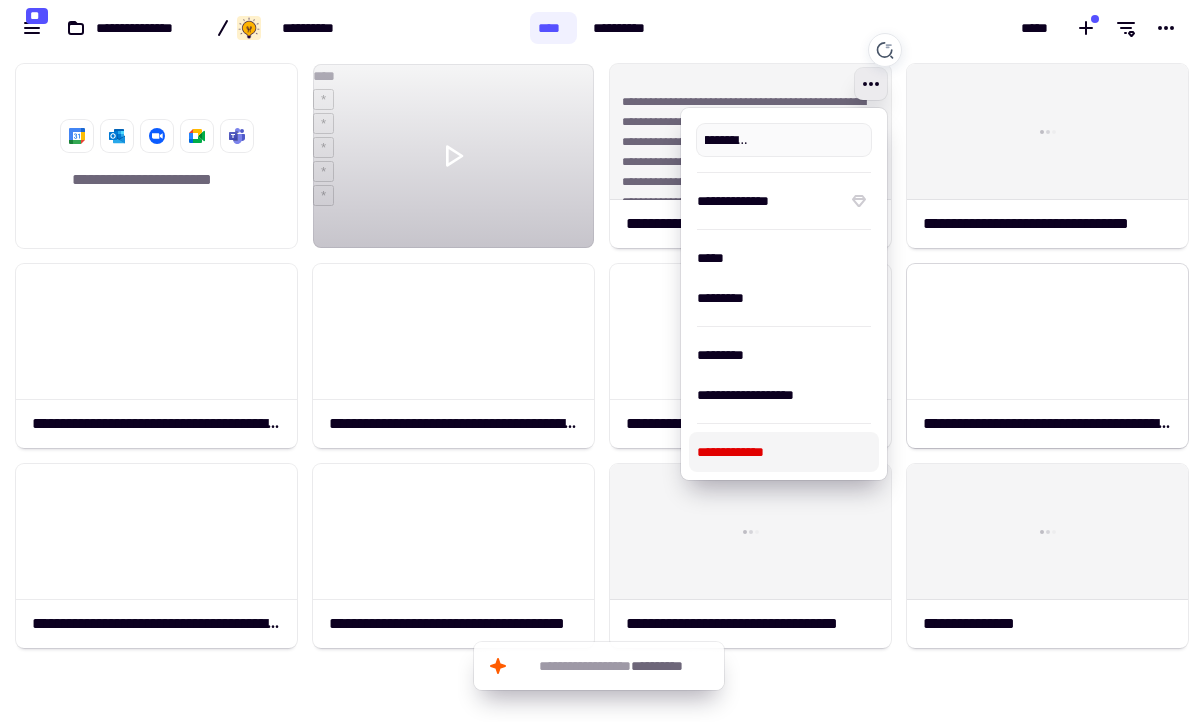 scroll, scrollTop: 0, scrollLeft: 0, axis: both 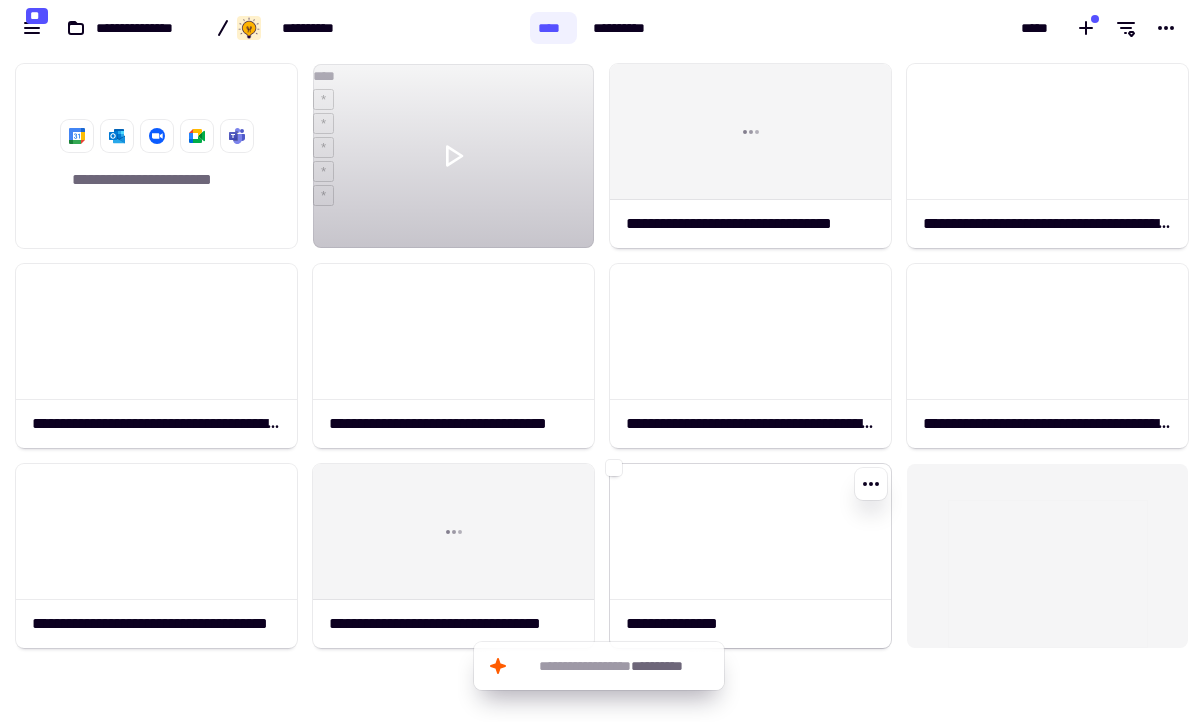 click 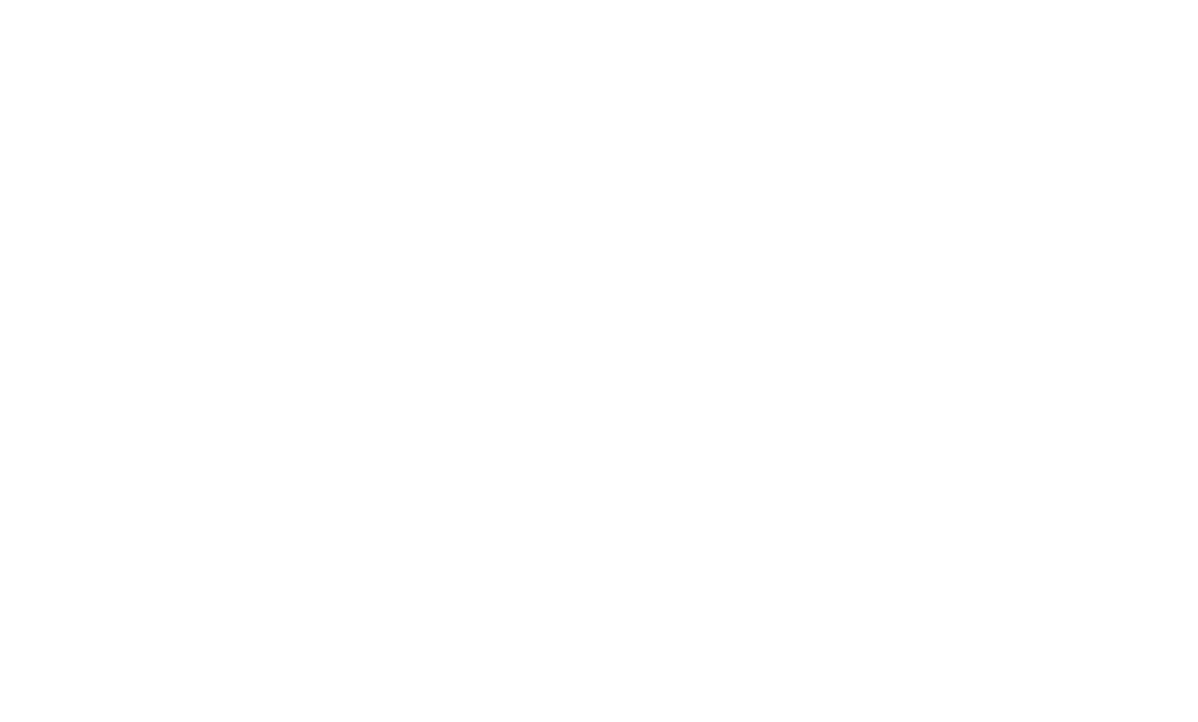 scroll, scrollTop: 0, scrollLeft: 0, axis: both 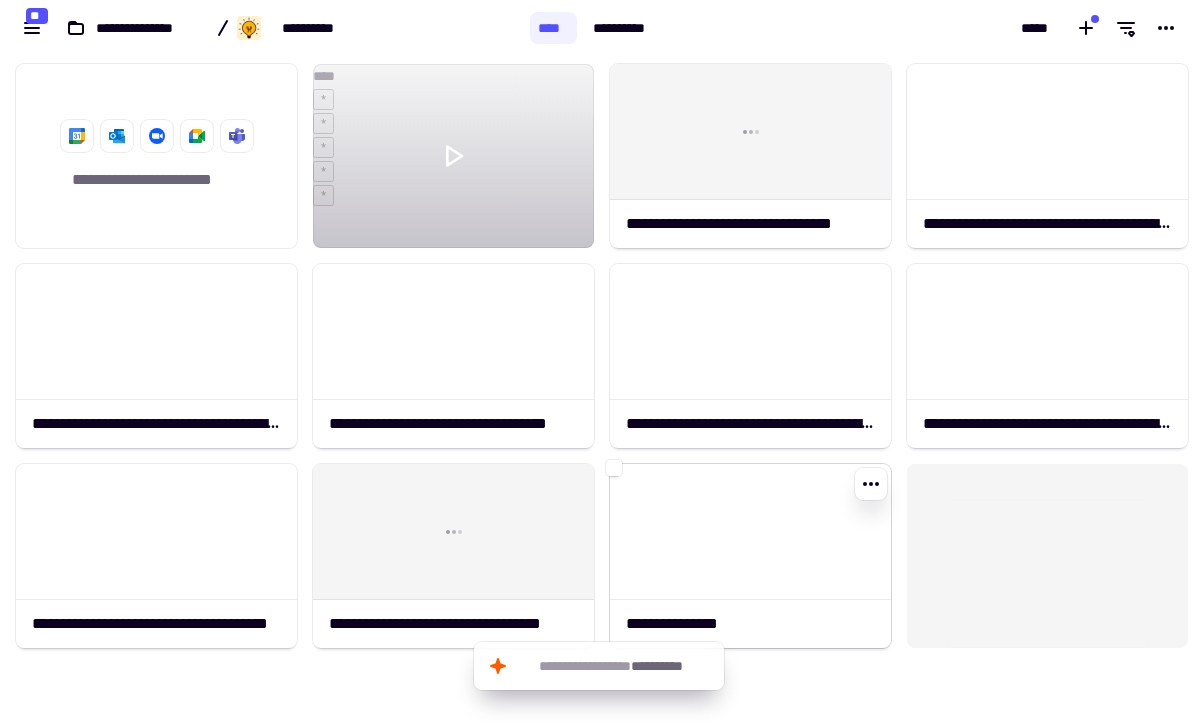 click 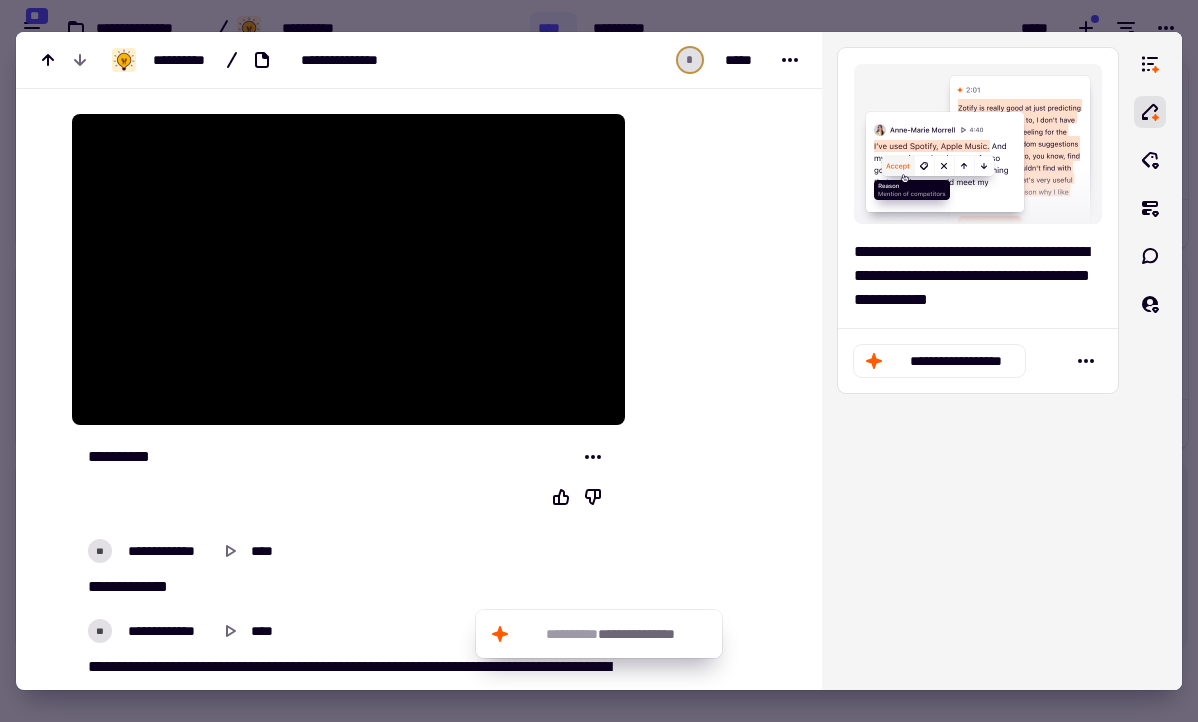 scroll, scrollTop: 0, scrollLeft: 0, axis: both 